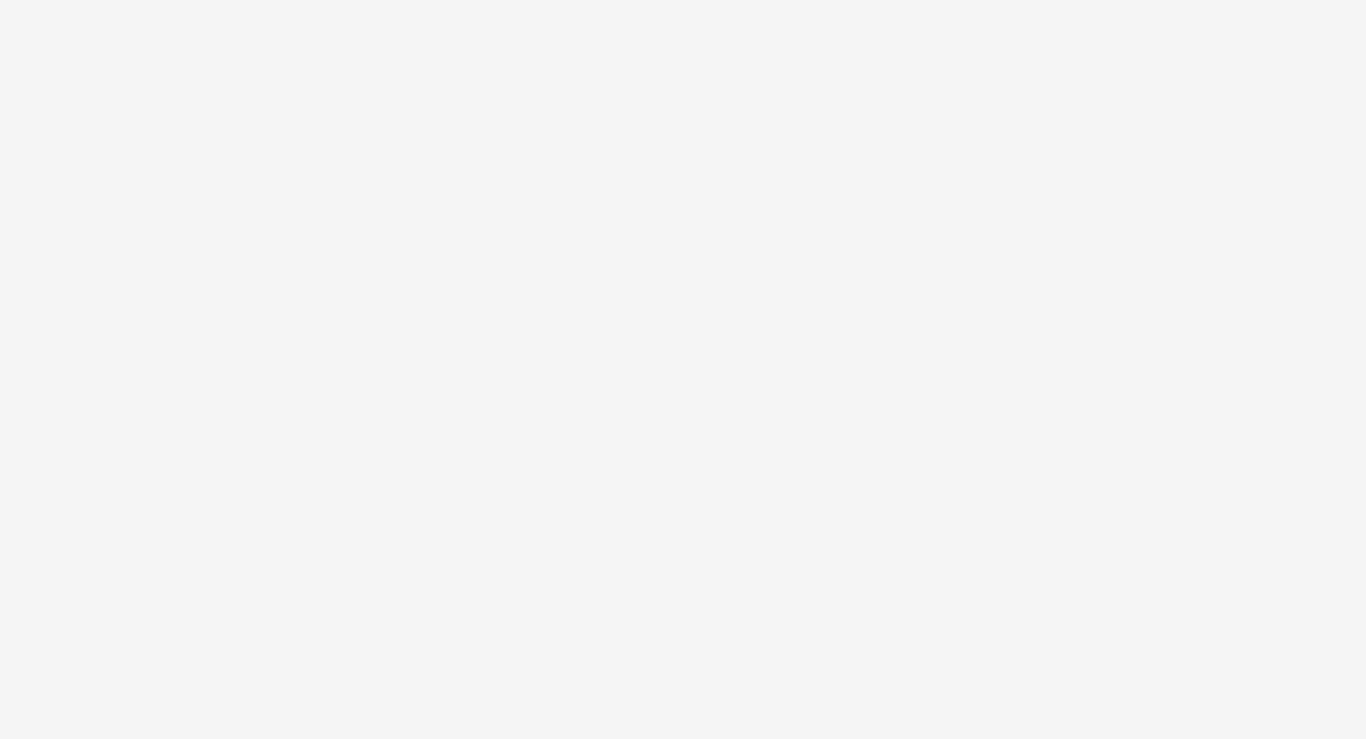 scroll, scrollTop: 0, scrollLeft: 0, axis: both 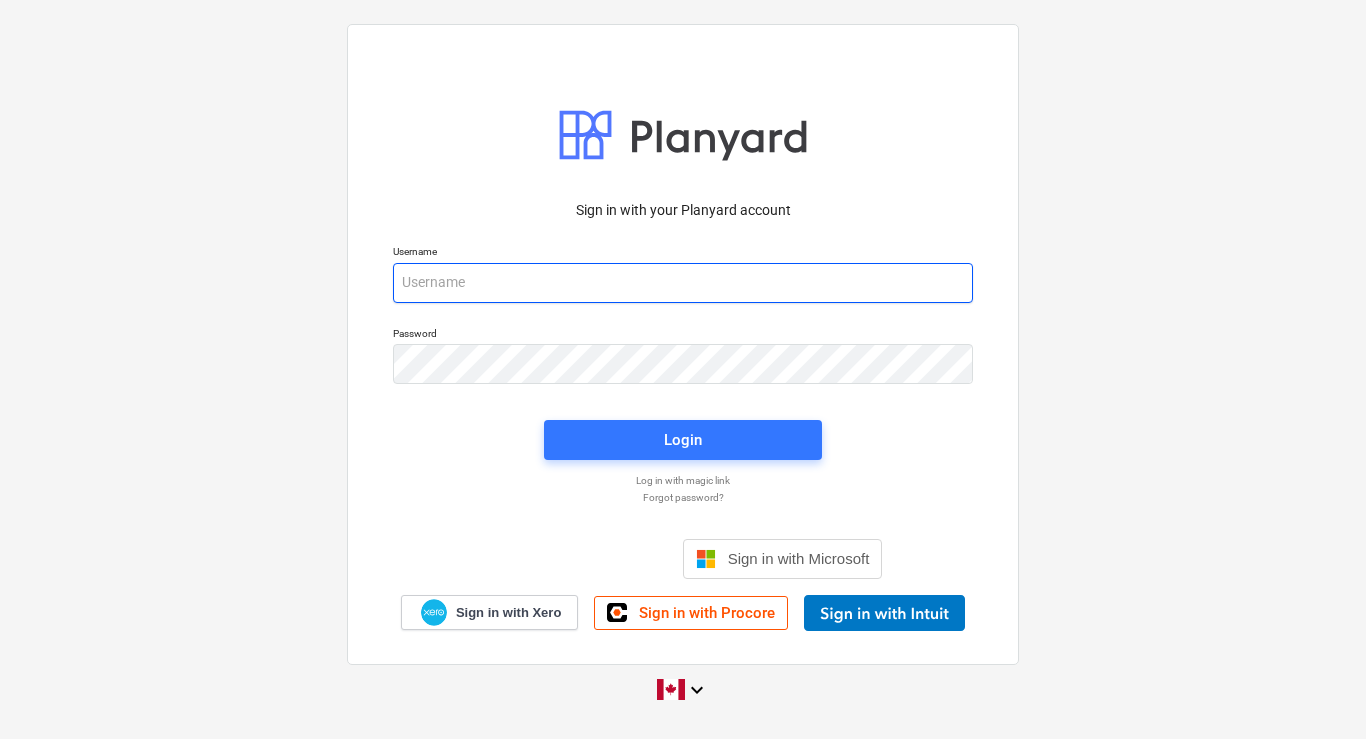type on "[EMAIL]" 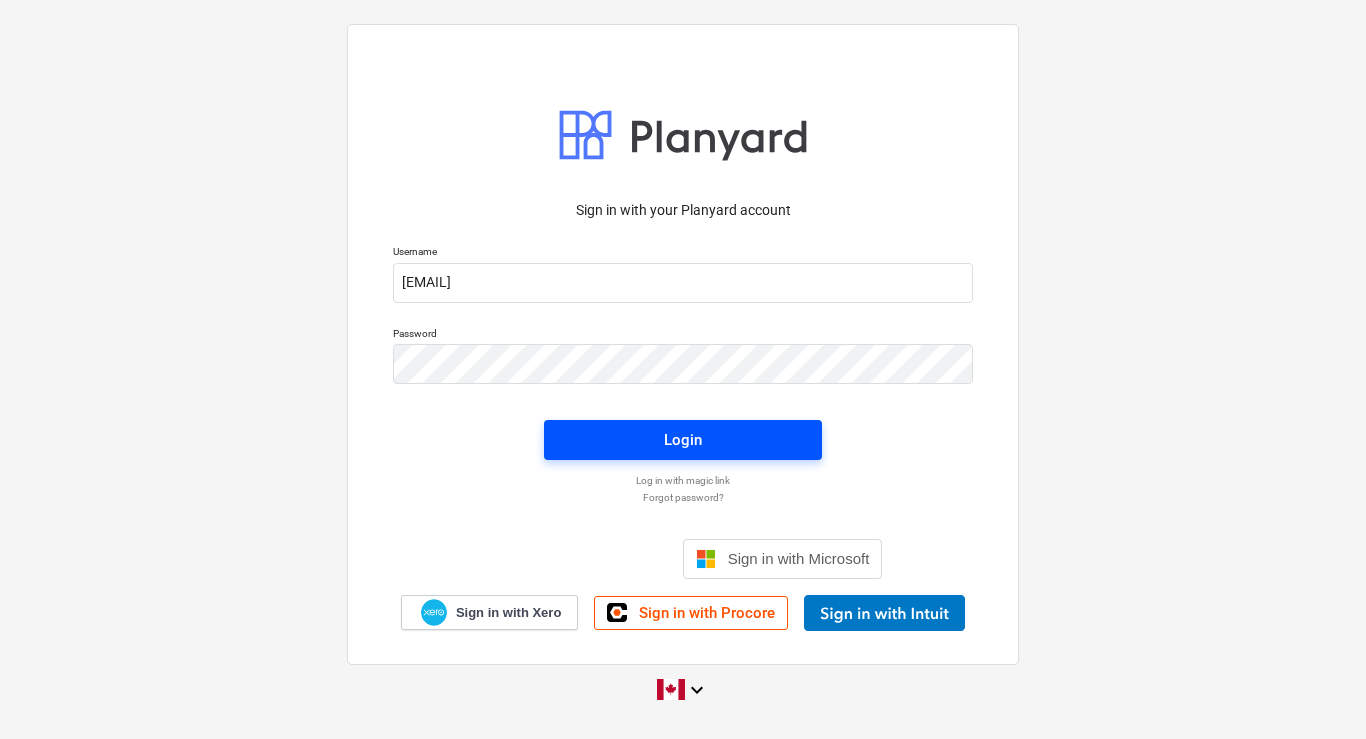 click on "Login" at bounding box center (683, 440) 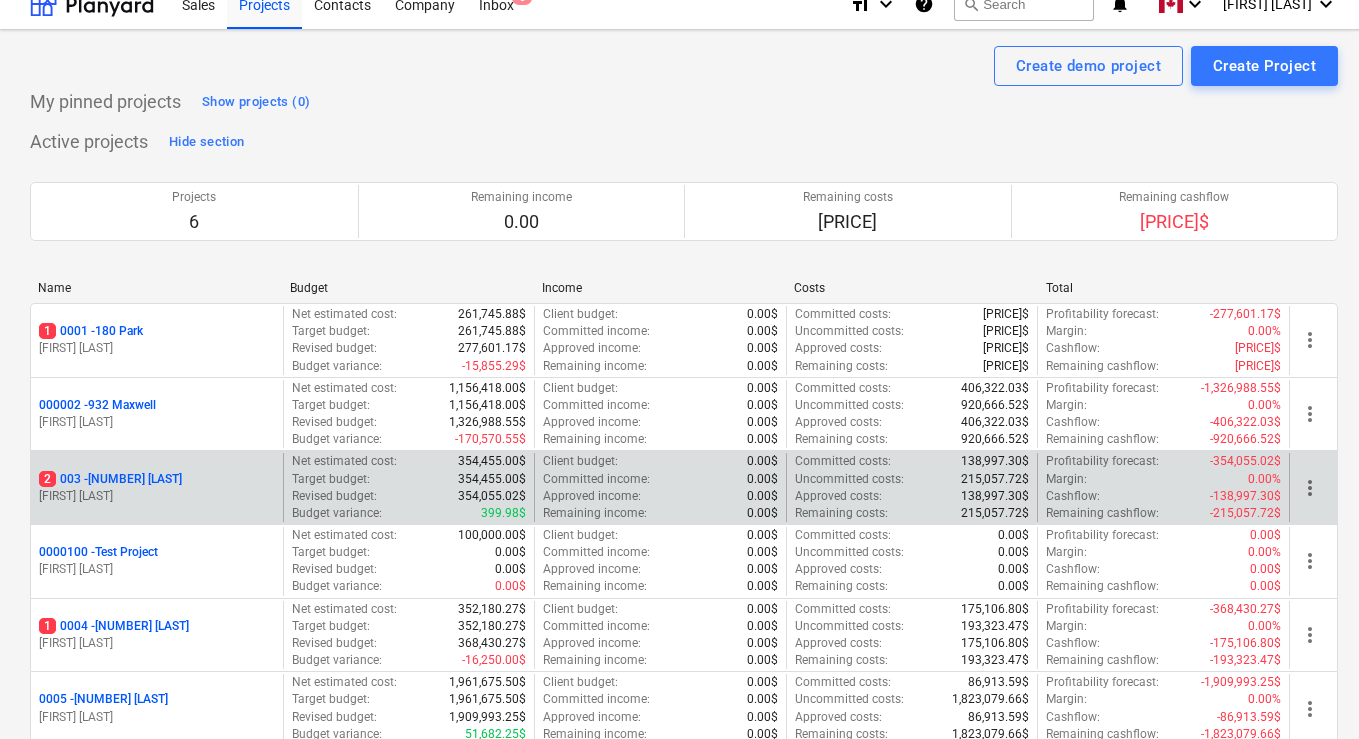 scroll, scrollTop: 0, scrollLeft: 0, axis: both 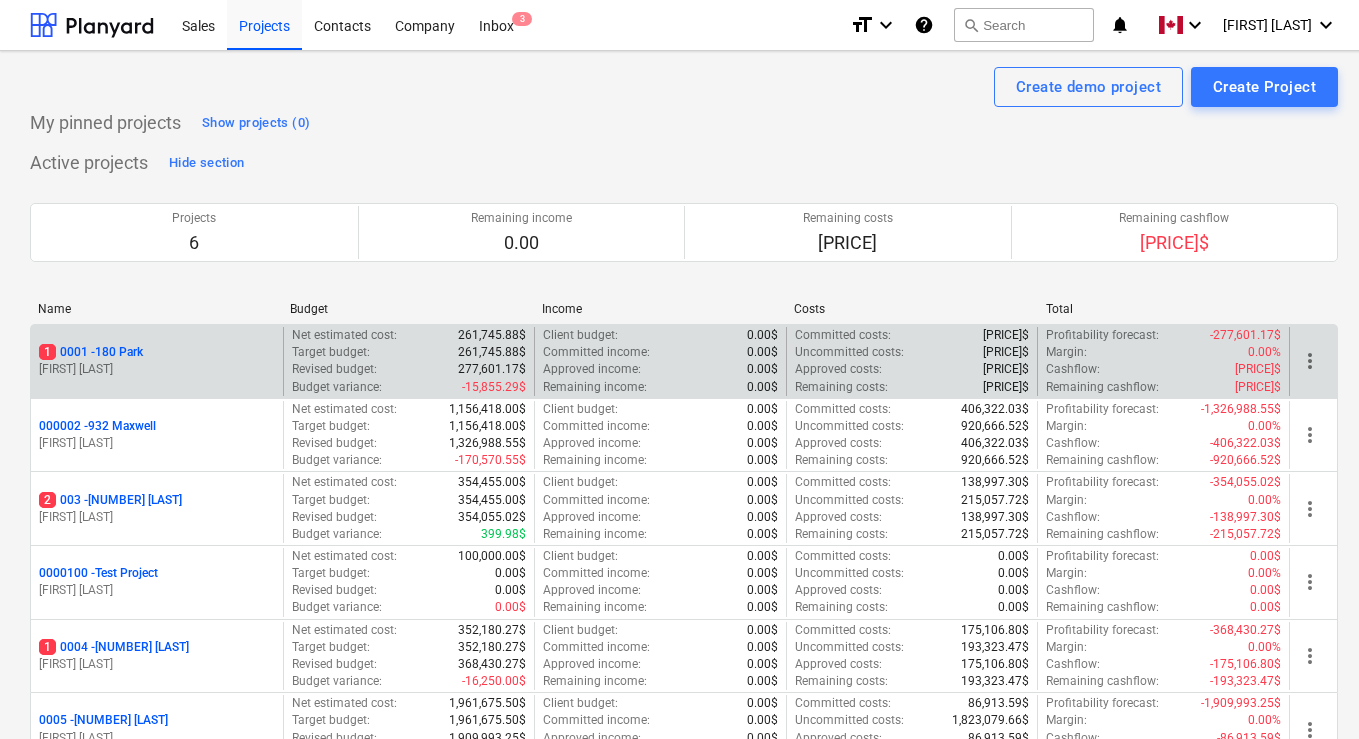 click on "1  0001 -  180 Park" at bounding box center (91, 352) 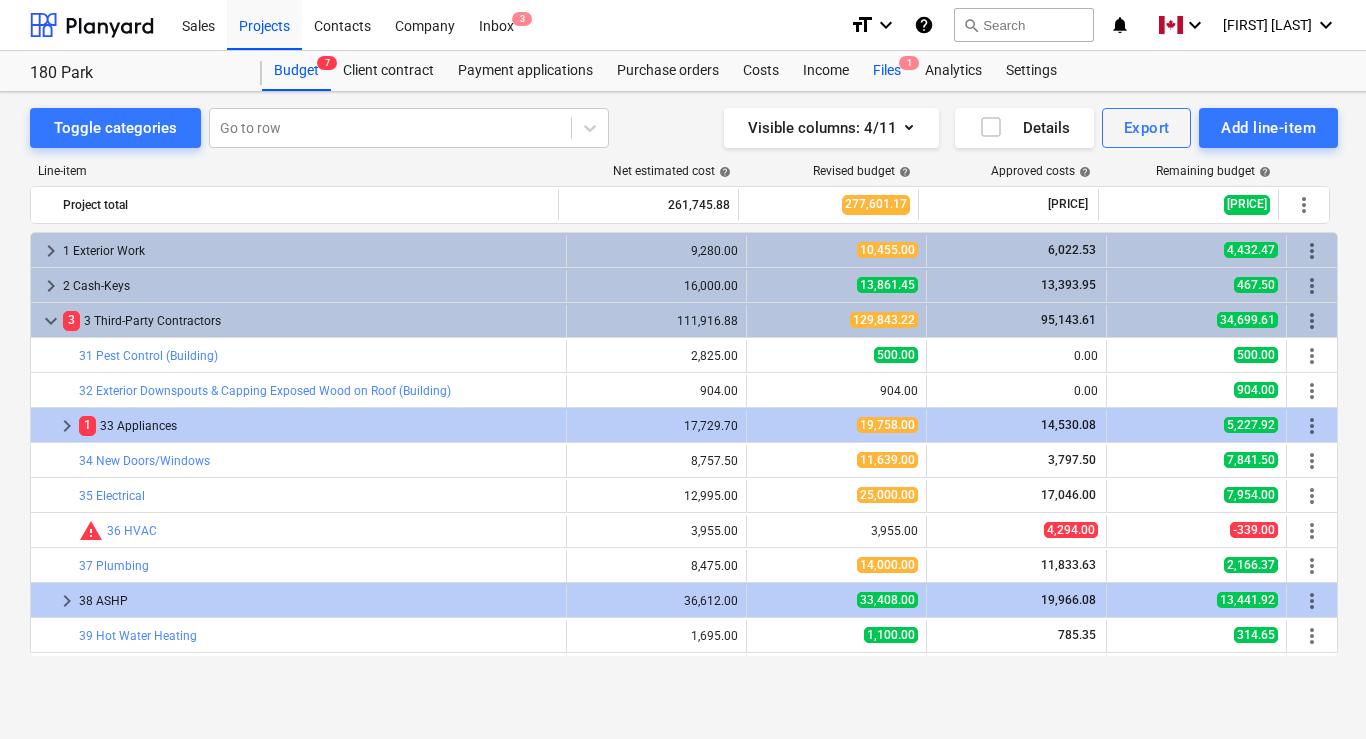 click on "Files 1" at bounding box center [887, 71] 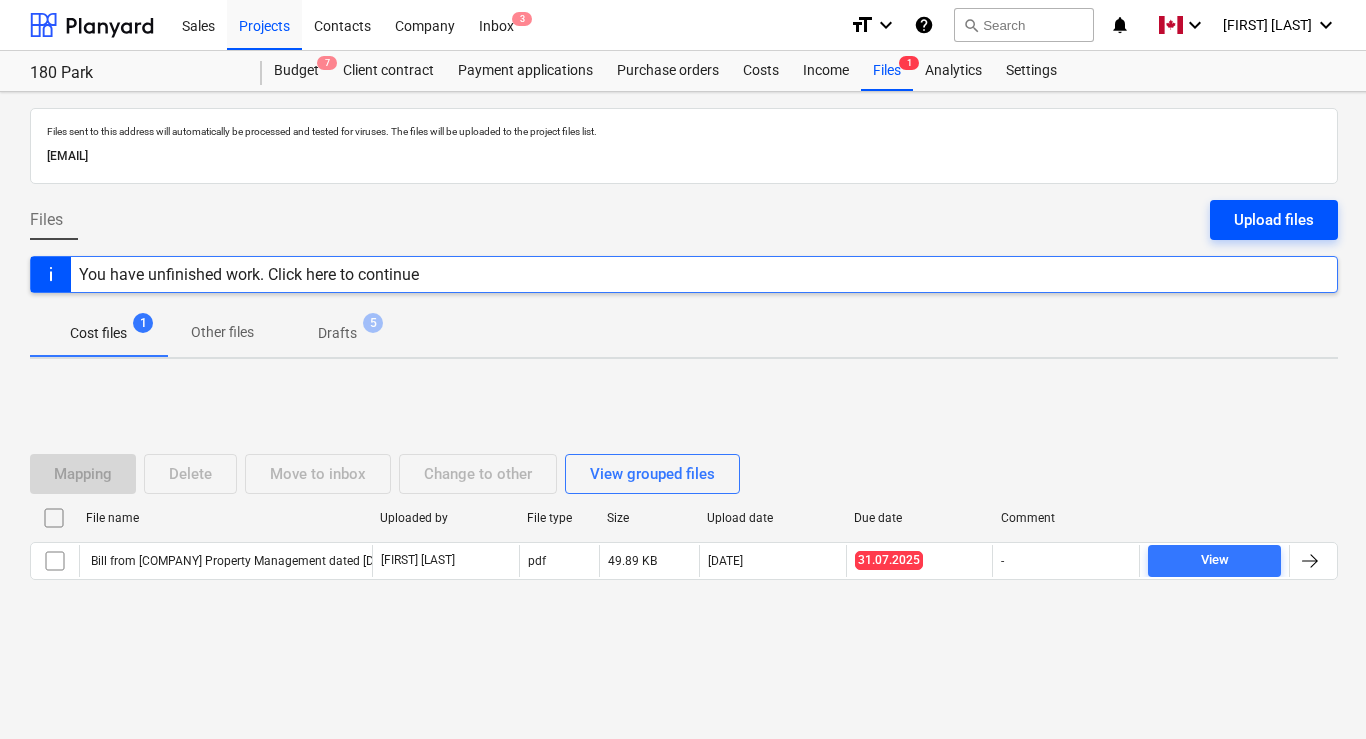 click on "Upload files" at bounding box center [1274, 220] 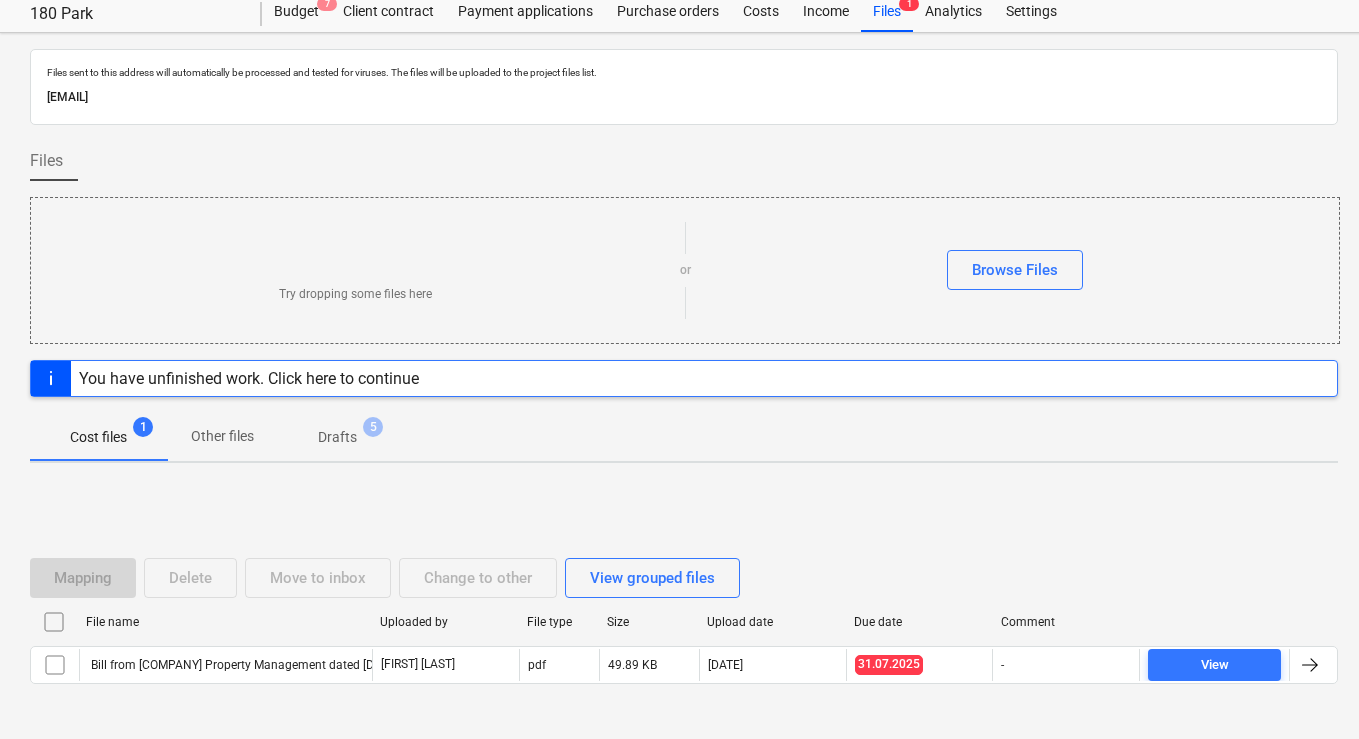 scroll, scrollTop: 0, scrollLeft: 0, axis: both 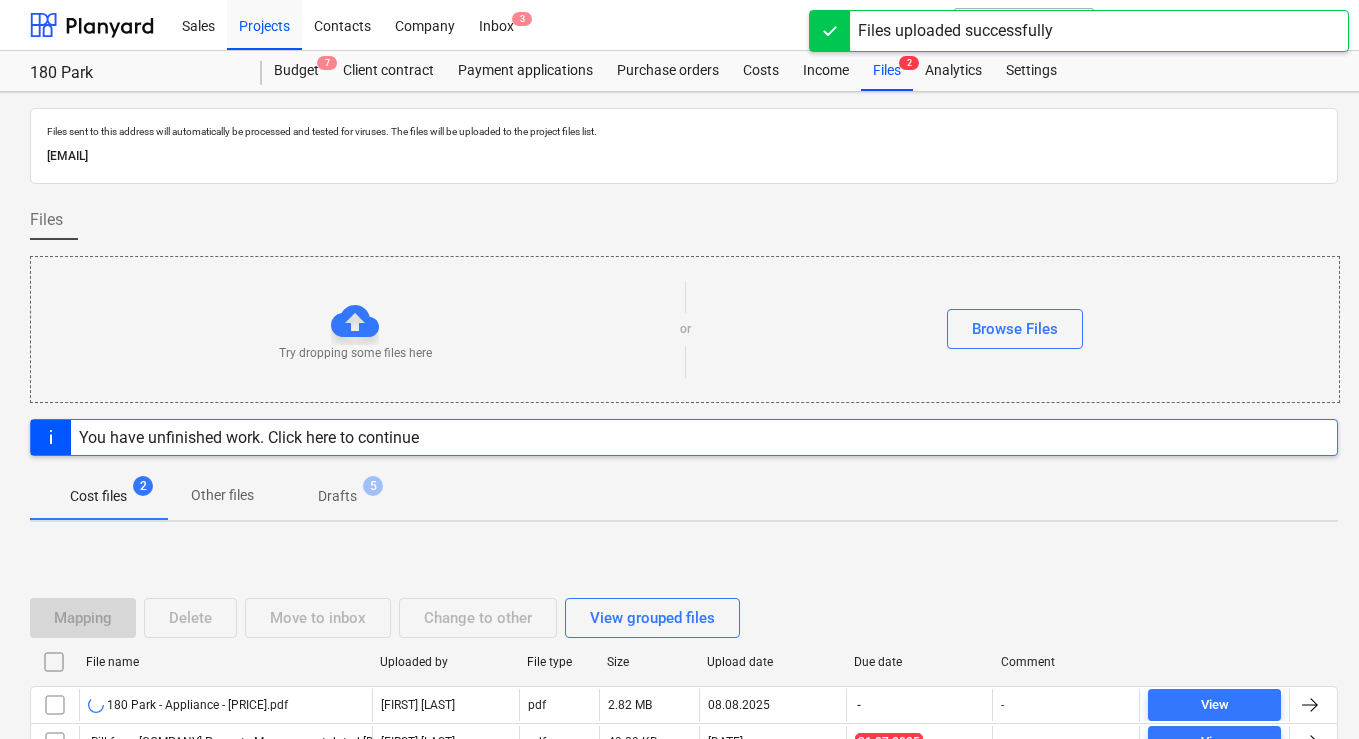 click on "Files sent to this address will automatically be processed and tested for viruses. The files will be uploaded to the project files list. [EMAIL] Files Try dropping some files here or Browse Files You have unfinished work. Click here to continue Cost files 2 Other files Drafts 5 Mapping Delete Move to inbox Change to other View grouped files File name Uploaded by File type Size Upload date Due date Comment   180 Park - Appliance - [PRICE].pdf [FIRST] [LAST] pdf 2.82 MB [DATE] - - View   Bill from [COMPANY] Property Management dated [DATE].pdf [FIRST] [LAST] pdf 49.89 KB [DATE] 31.07.2025 - View Please wait" at bounding box center [684, 481] 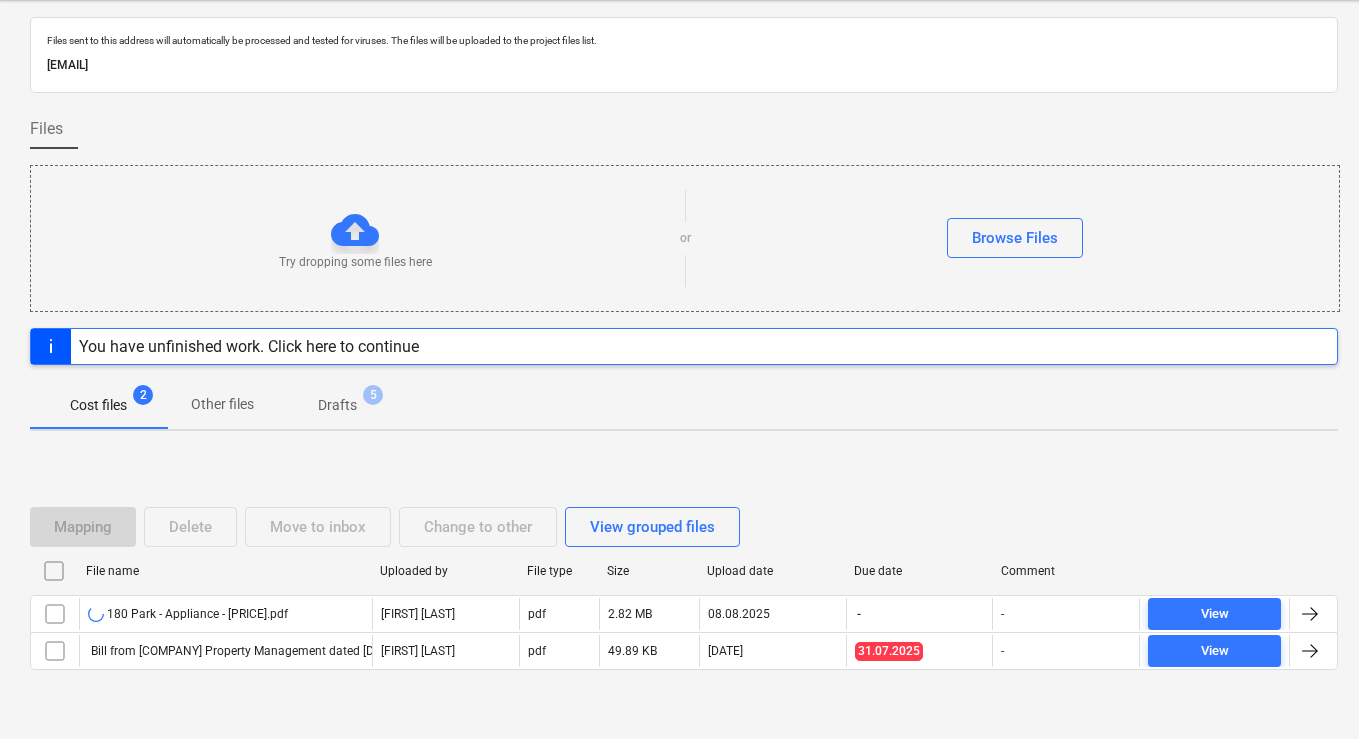 scroll, scrollTop: 0, scrollLeft: 0, axis: both 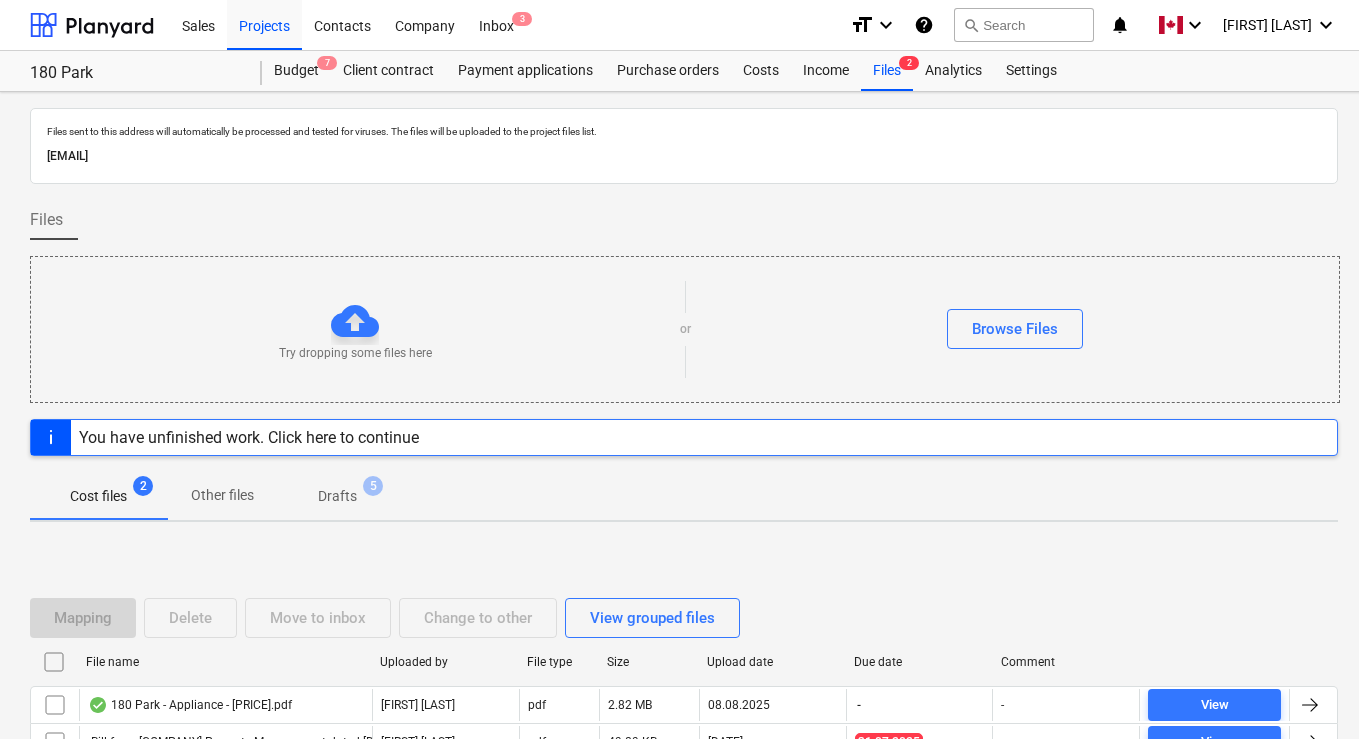 click on "Files sent to this address will automatically be processed and tested for viruses. The files will be uploaded to the project files list. [EMAIL] Files Try dropping some files here or Browse Files You have unfinished work. Click here to continue Cost files 2 Other files Drafts 5 Mapping Delete Move to inbox Change to other View grouped files File name Uploaded by File type Size Upload date Due date Comment   180 Park - Appliance - [PRICE].pdf [FIRST] [LAST] pdf 2.82 MB [DATE] - - View   Bill from [COMPANY] Property Management dated [DATE].pdf [FIRST] [LAST] pdf 49.89 KB [DATE] 31.07.2025 - View Please wait" at bounding box center (684, 481) 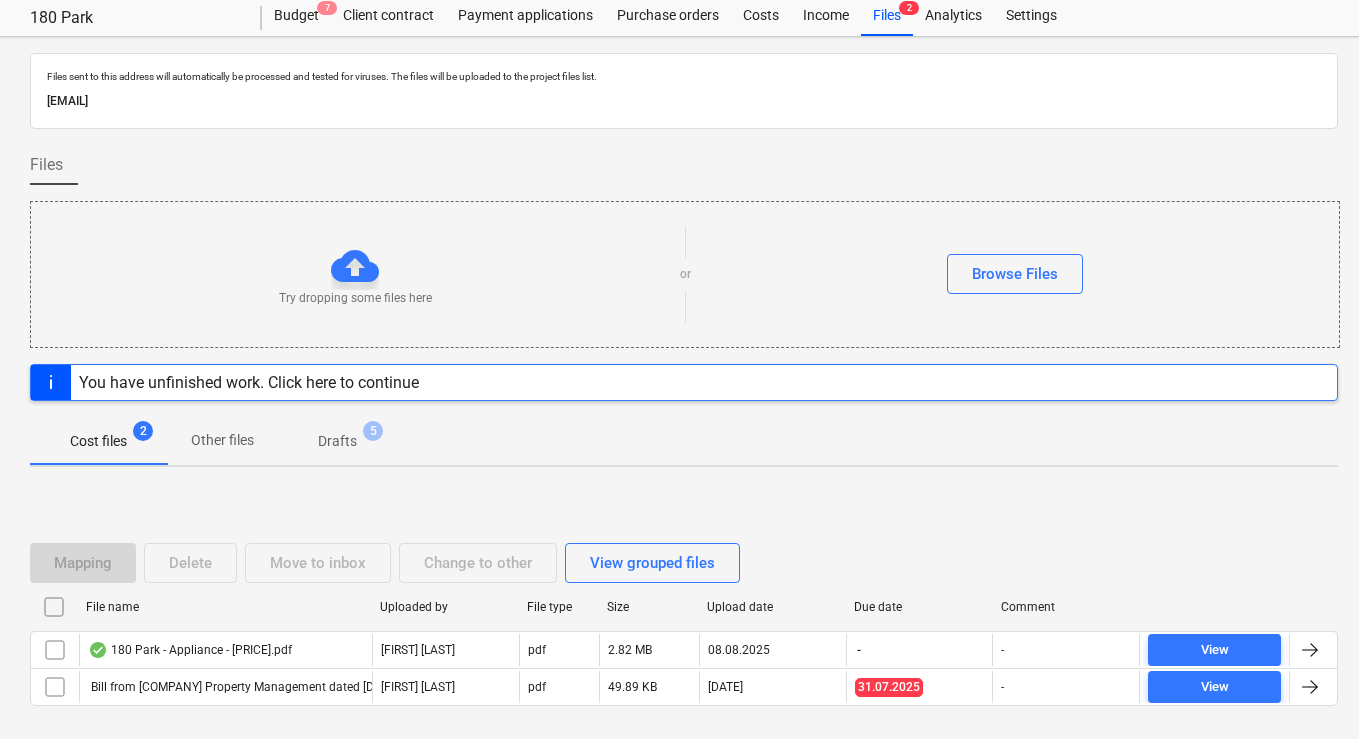 scroll, scrollTop: 131, scrollLeft: 0, axis: vertical 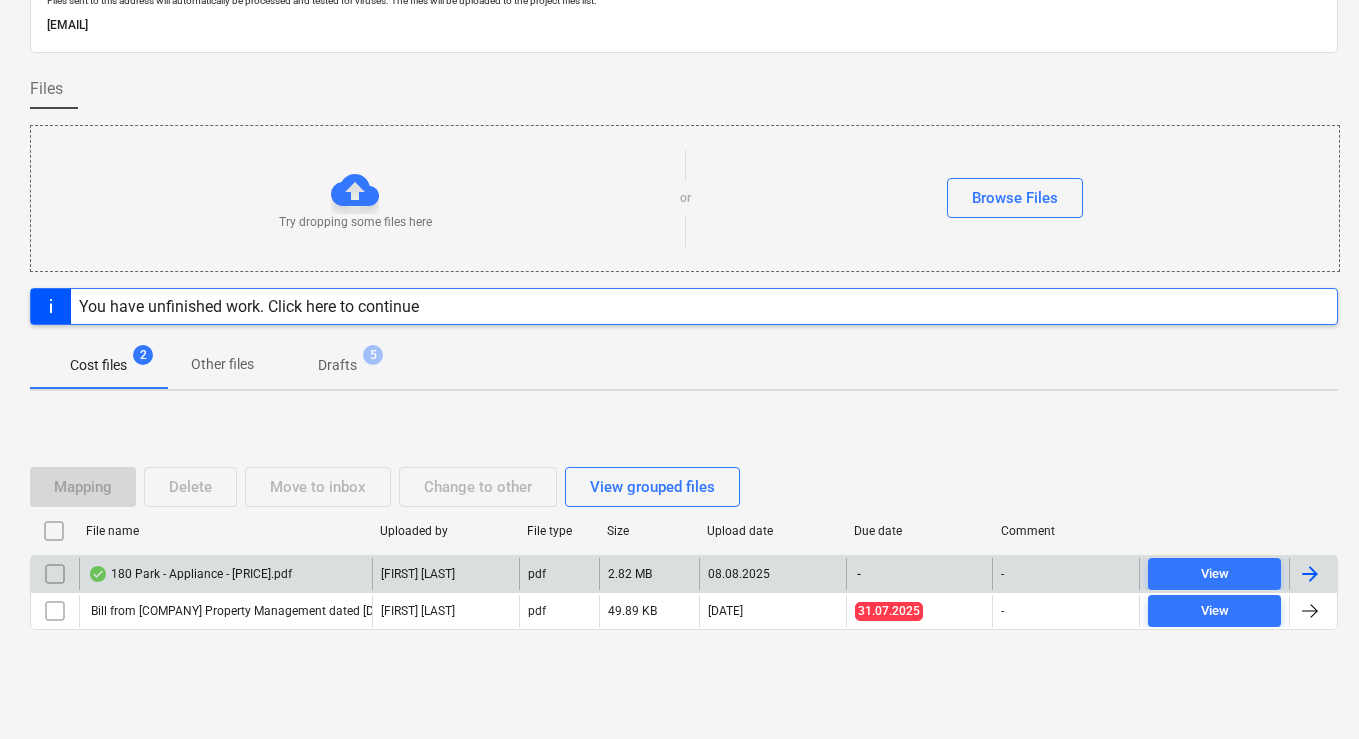 click at bounding box center [1313, 574] 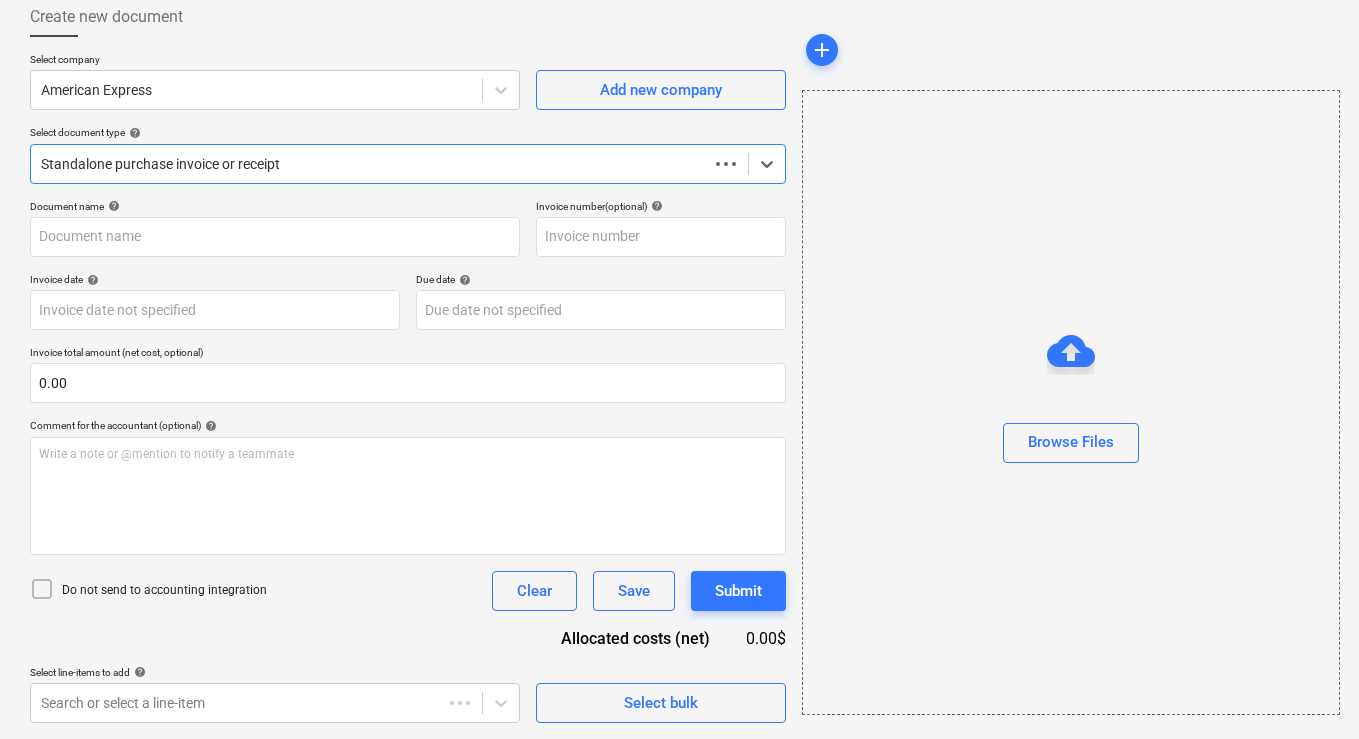 scroll, scrollTop: 111, scrollLeft: 0, axis: vertical 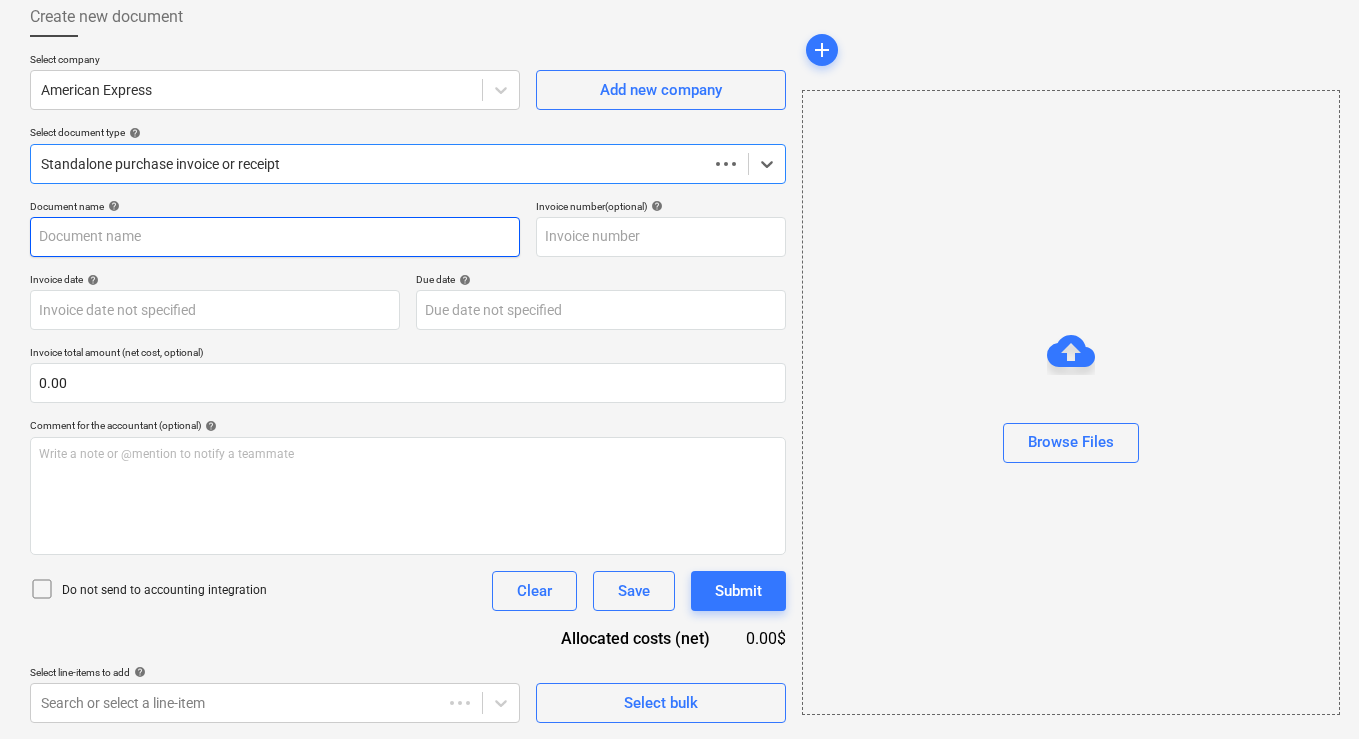 type on "1" 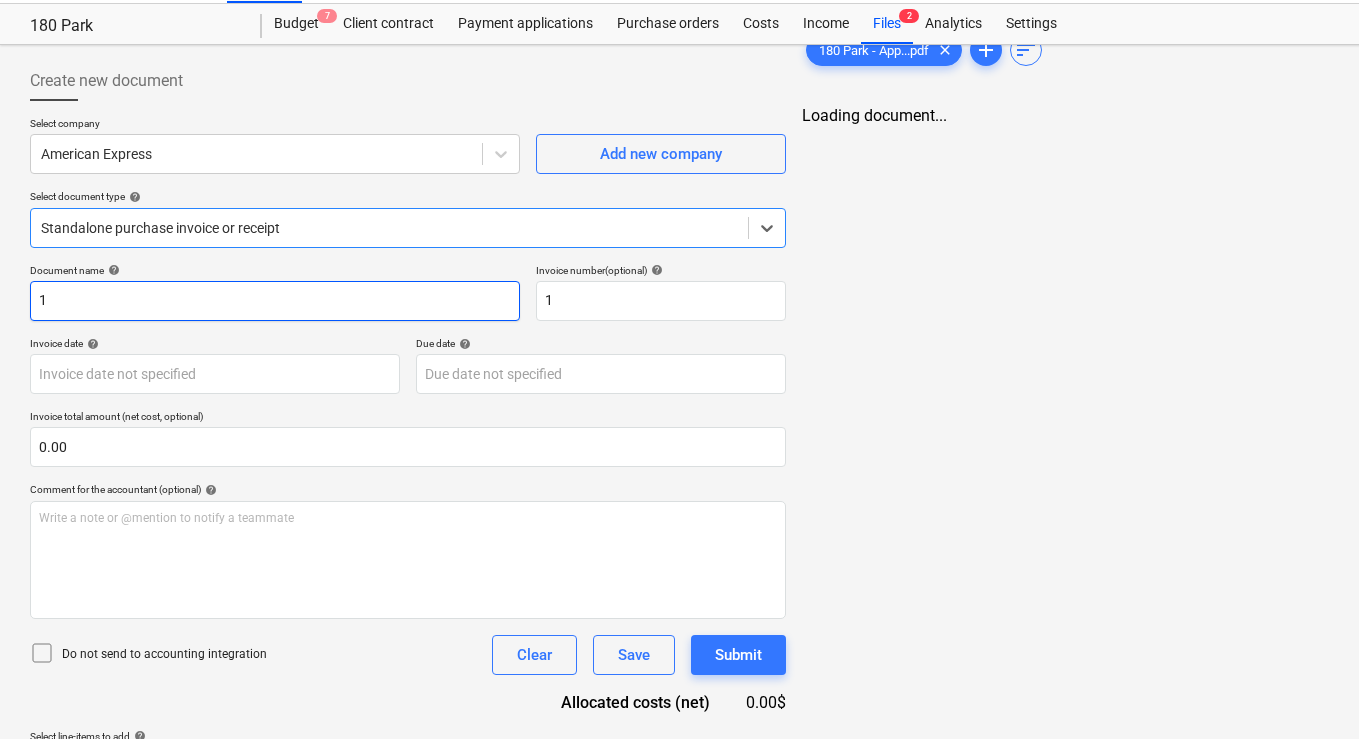 scroll, scrollTop: 0, scrollLeft: 0, axis: both 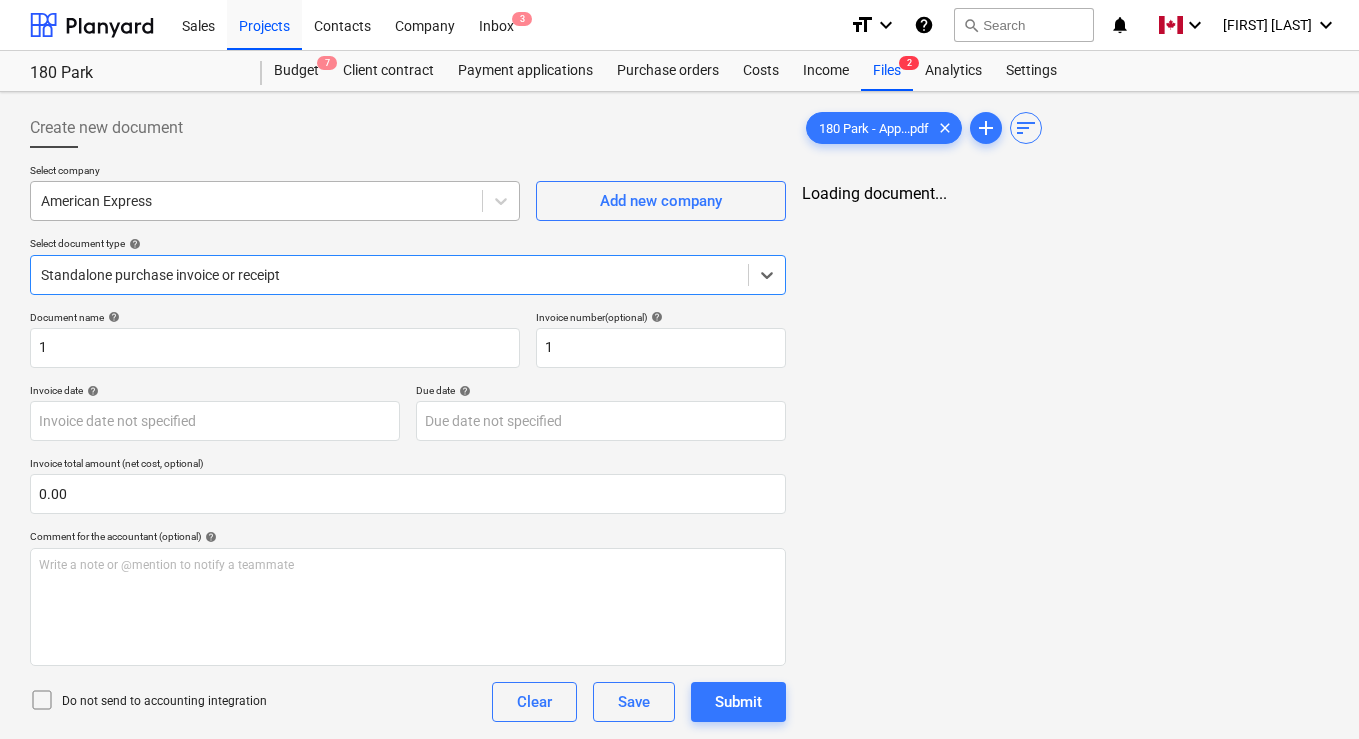 click at bounding box center (256, 201) 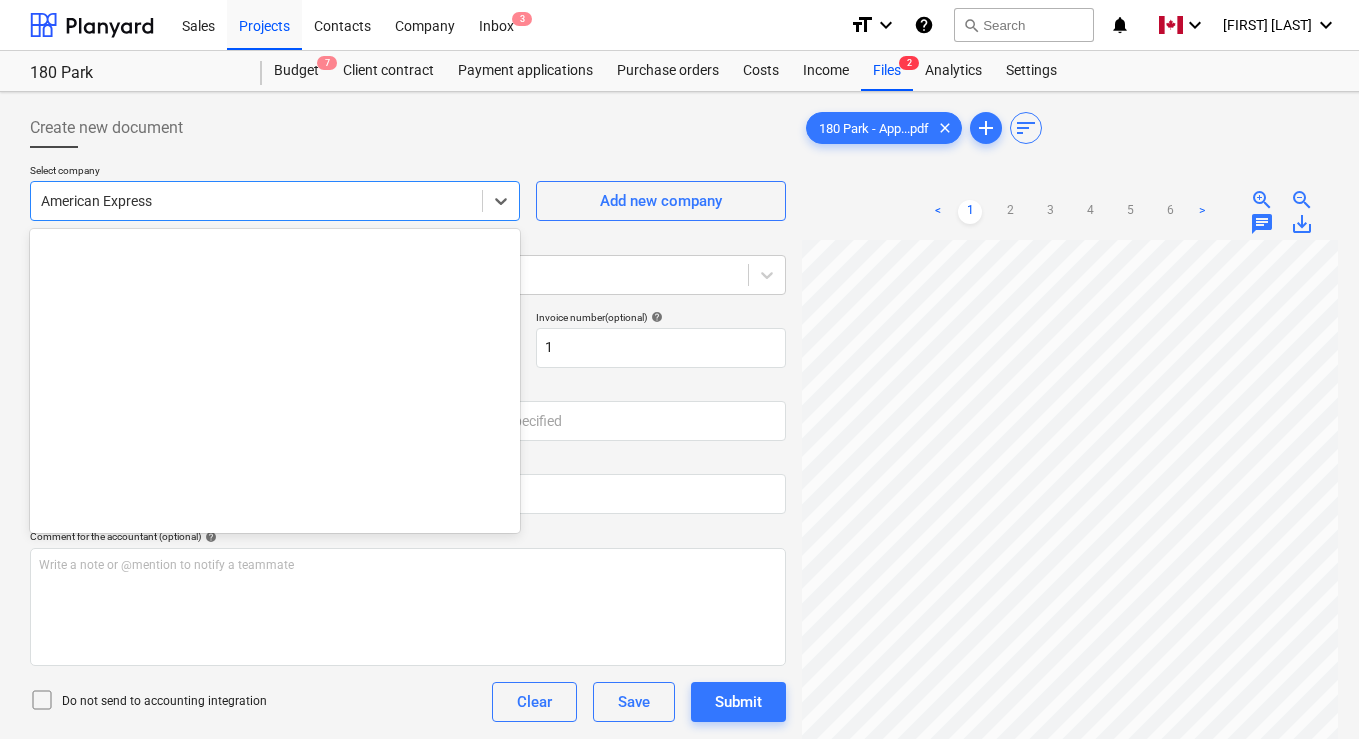 scroll, scrollTop: 385, scrollLeft: 0, axis: vertical 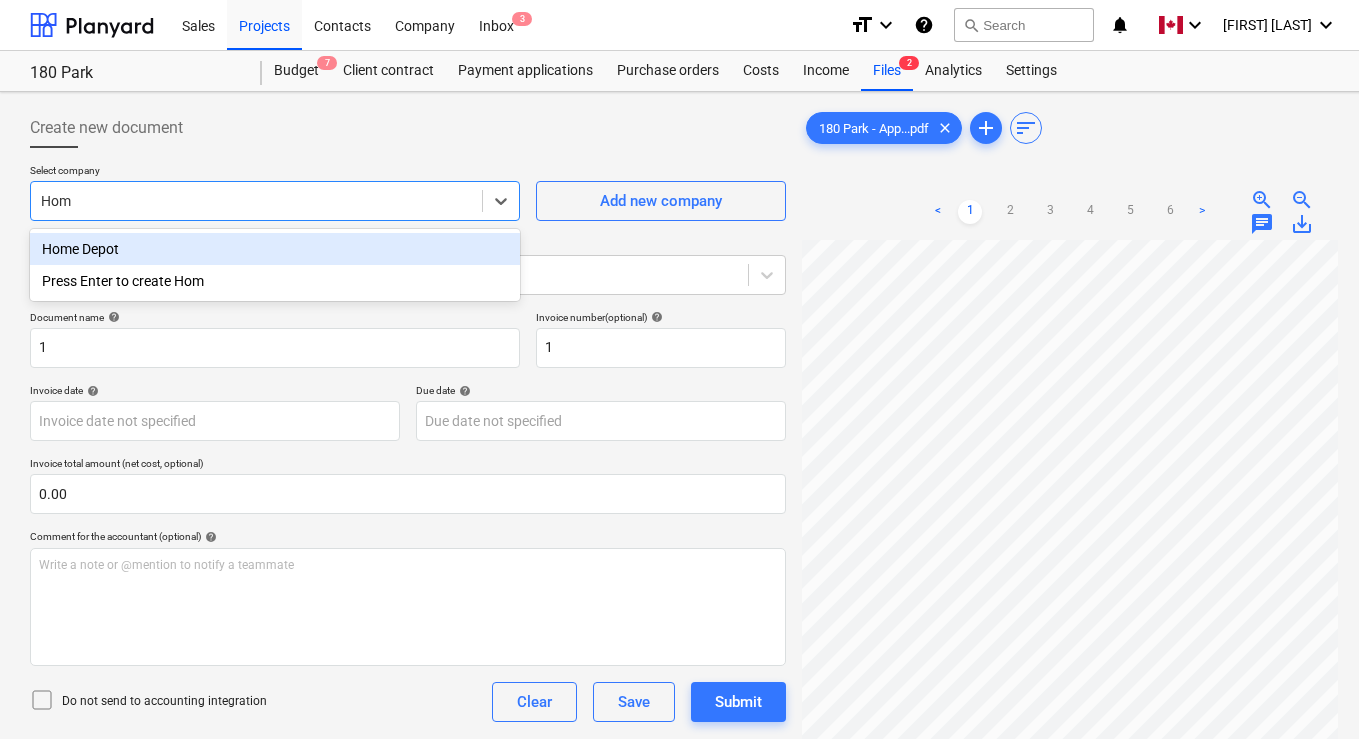 type on "Home" 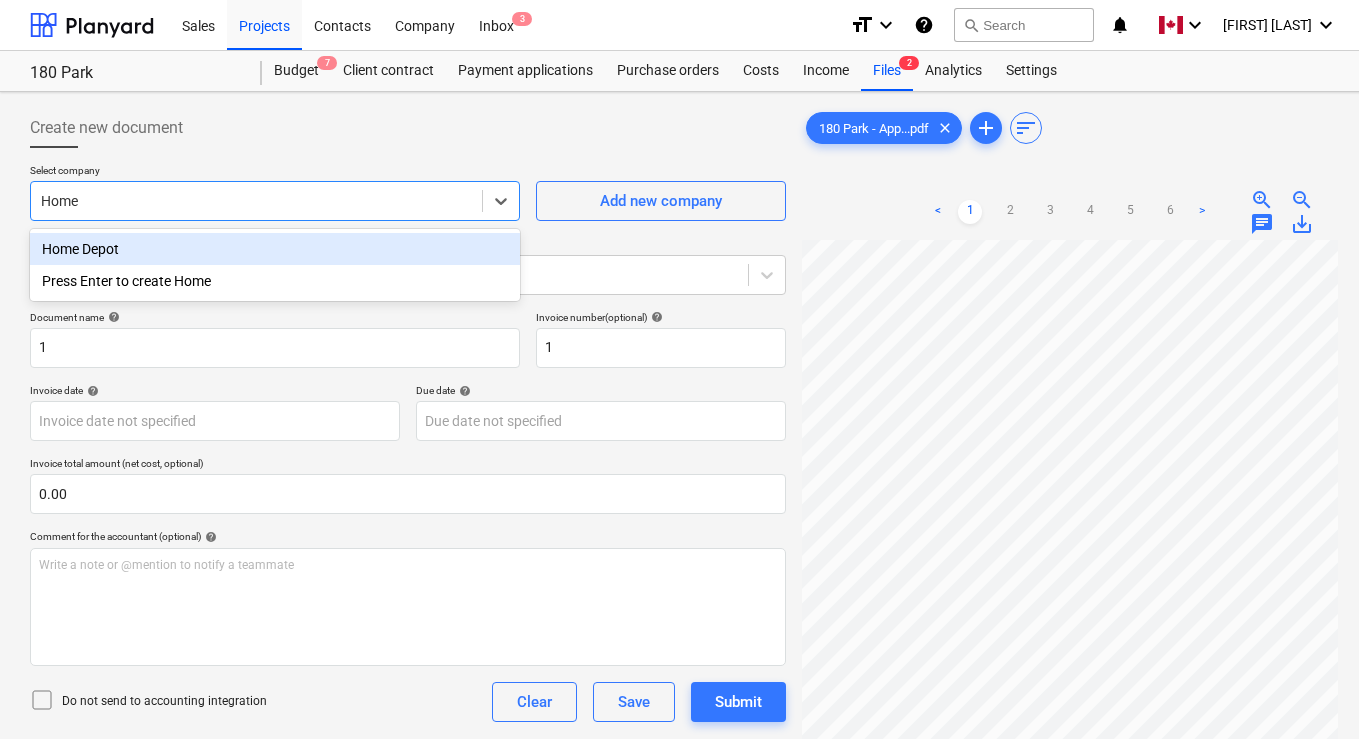 click on "Home Depot" at bounding box center (275, 249) 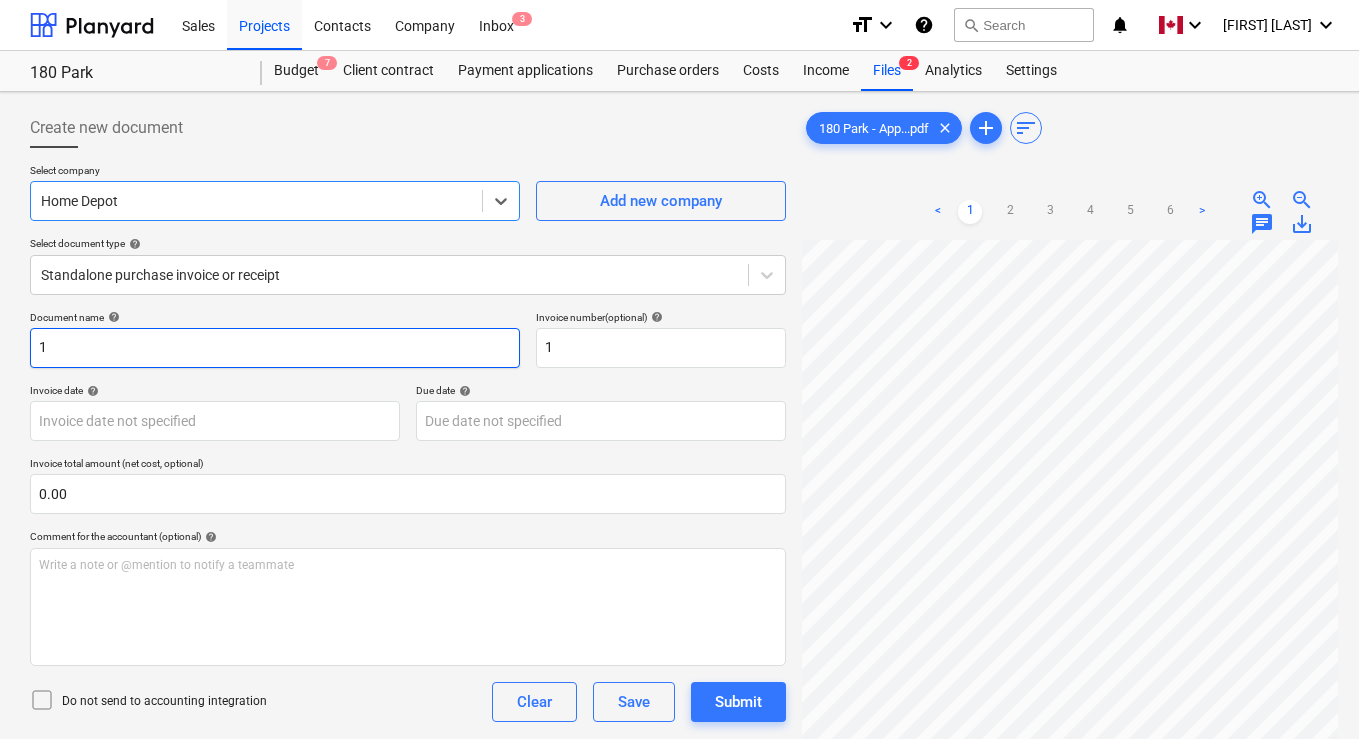 click on "1" at bounding box center (275, 348) 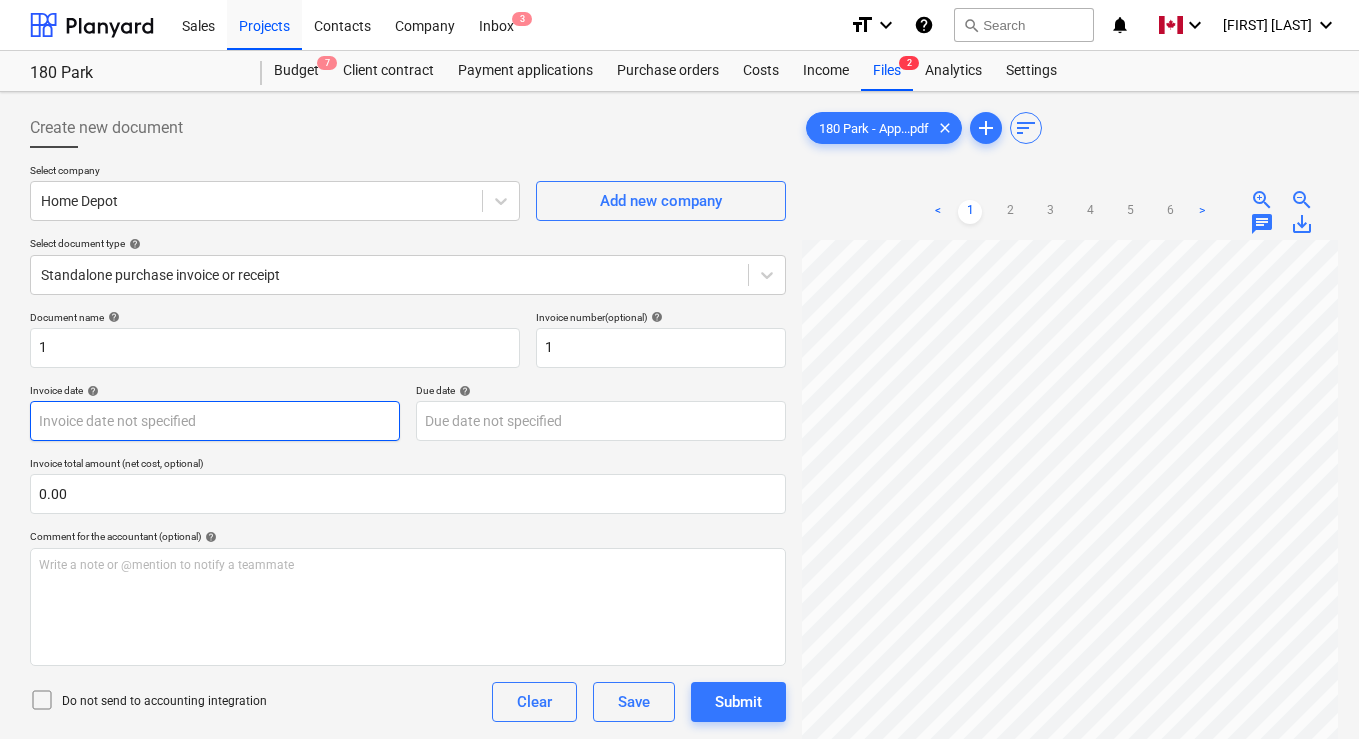 click on "Sales Projects Contacts Company Inbox 3 format_size keyboard_arrow_down help search Search notifications 0 keyboard_arrow_down [FIRST] [LAST] keyboard_arrow_down 180 Park Budget 7 Client contract Payment applications Purchase orders Costs Income Files 2 Analytics Settings Create new document Select company Home Depot   Add new company Select document type help Standalone purchase invoice or receipt Document name help 1 Invoice number  (optional) help 1 Invoice date help Press the down arrow key to interact with the calendar and
select a date. Press the question mark key to get the keyboard shortcuts for changing dates. Due date help Press the down arrow key to interact with the calendar and
select a date. Press the question mark key to get the keyboard shortcuts for changing dates. Invoice total amount (net cost, optional) 0.00 Comment for the accountant (optional) help Write a note or @mention to notify a teammate ﻿ Do not send to accounting integration Clear Save Submit Allocated costs (net) 0.00$ <" at bounding box center (679, 369) 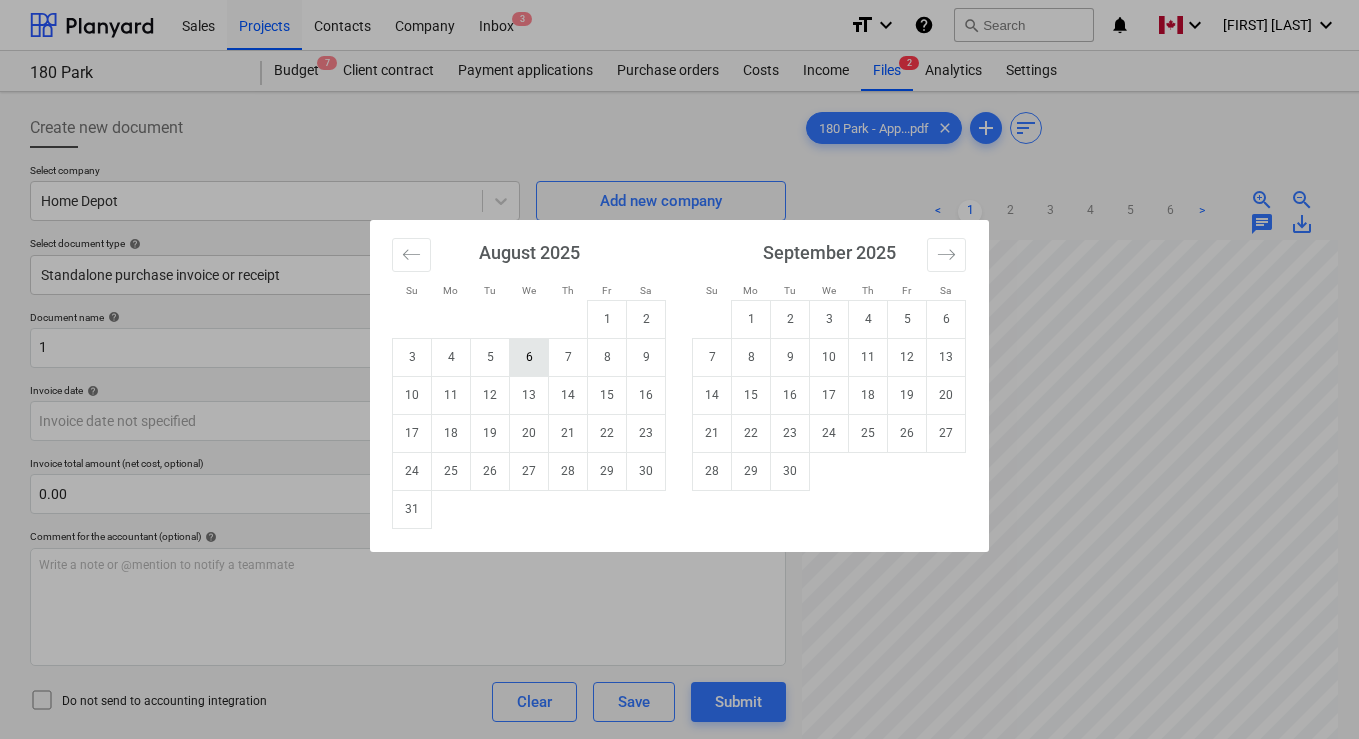 click on "6" at bounding box center (529, 357) 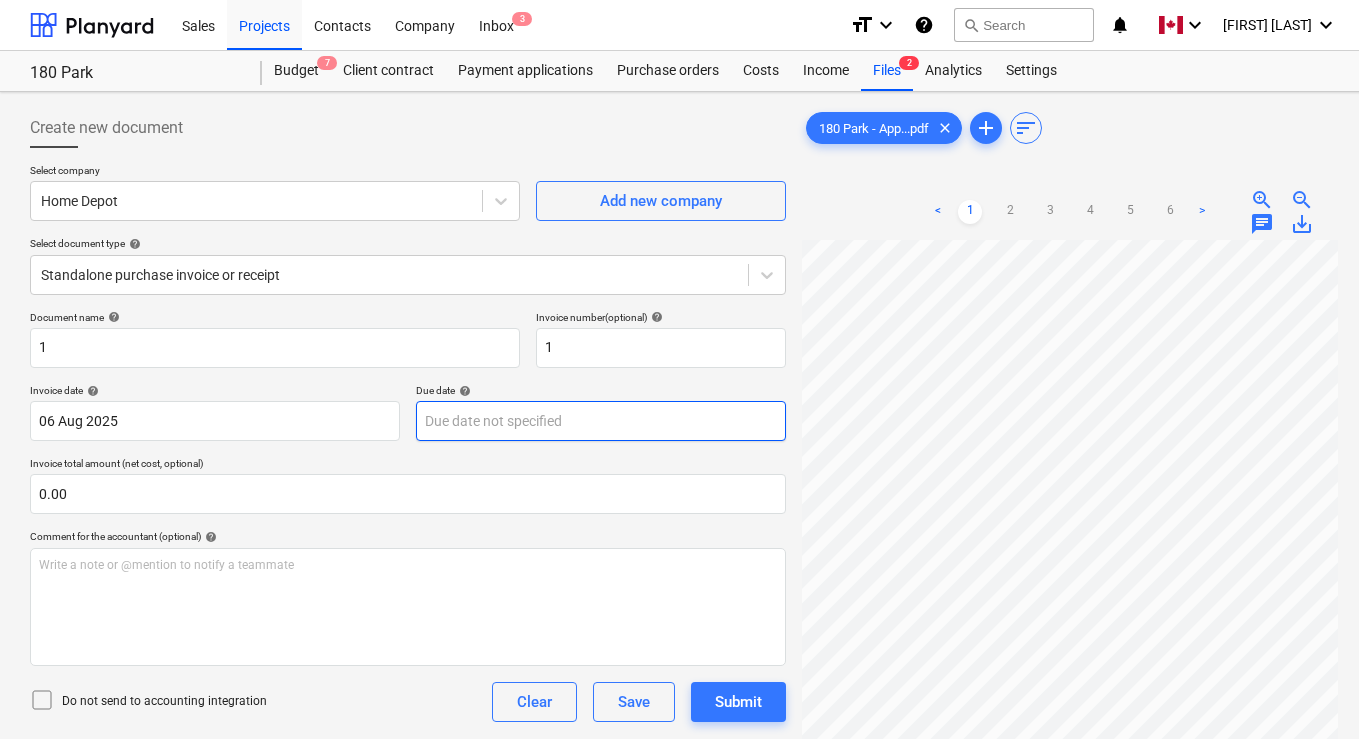 click on "Sales Projects Contacts Company Inbox 3 format_size keyboard_arrow_down help search Search notifications 0 keyboard_arrow_down [FIRST] [LAST] keyboard_arrow_down 180 Park Budget 7 Client contract Payment applications Purchase orders Costs Income Files 2 Analytics Settings Create new document Select company Home Depot   Add new company Select document type help Standalone purchase invoice or receipt Document name help 1 Invoice number  (optional) help 1 Invoice date help [DATE] [DATE] Press the down arrow key to interact with the calendar and
select a date. Press the question mark key to get the keyboard shortcuts for changing dates. Due date help Press the down arrow key to interact with the calendar and
select a date. Press the question mark key to get the keyboard shortcuts for changing dates. Invoice total amount (net cost, optional) 0.00 Comment for the accountant (optional) help Write a note or @mention to notify a teammate ﻿ Do not send to accounting integration Clear Save Submit 0.00$" at bounding box center (679, 369) 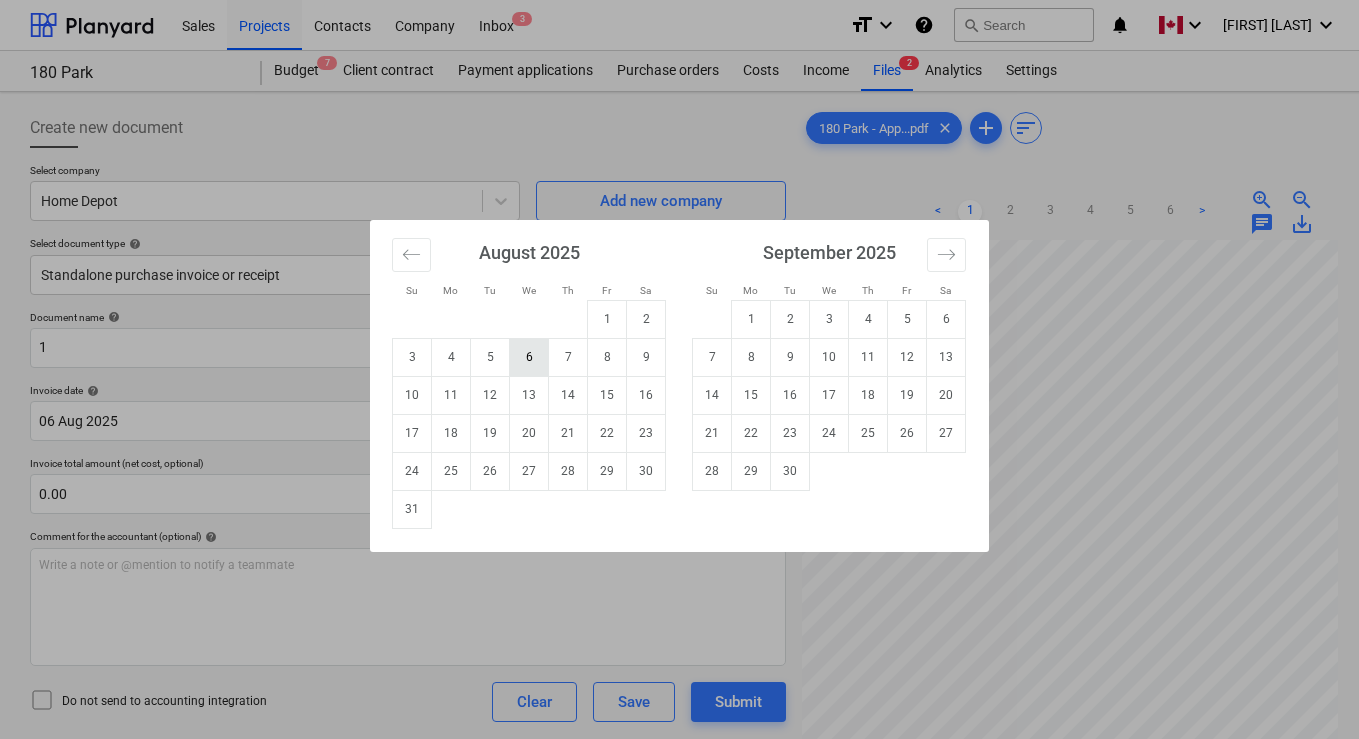 click on "6" at bounding box center [529, 357] 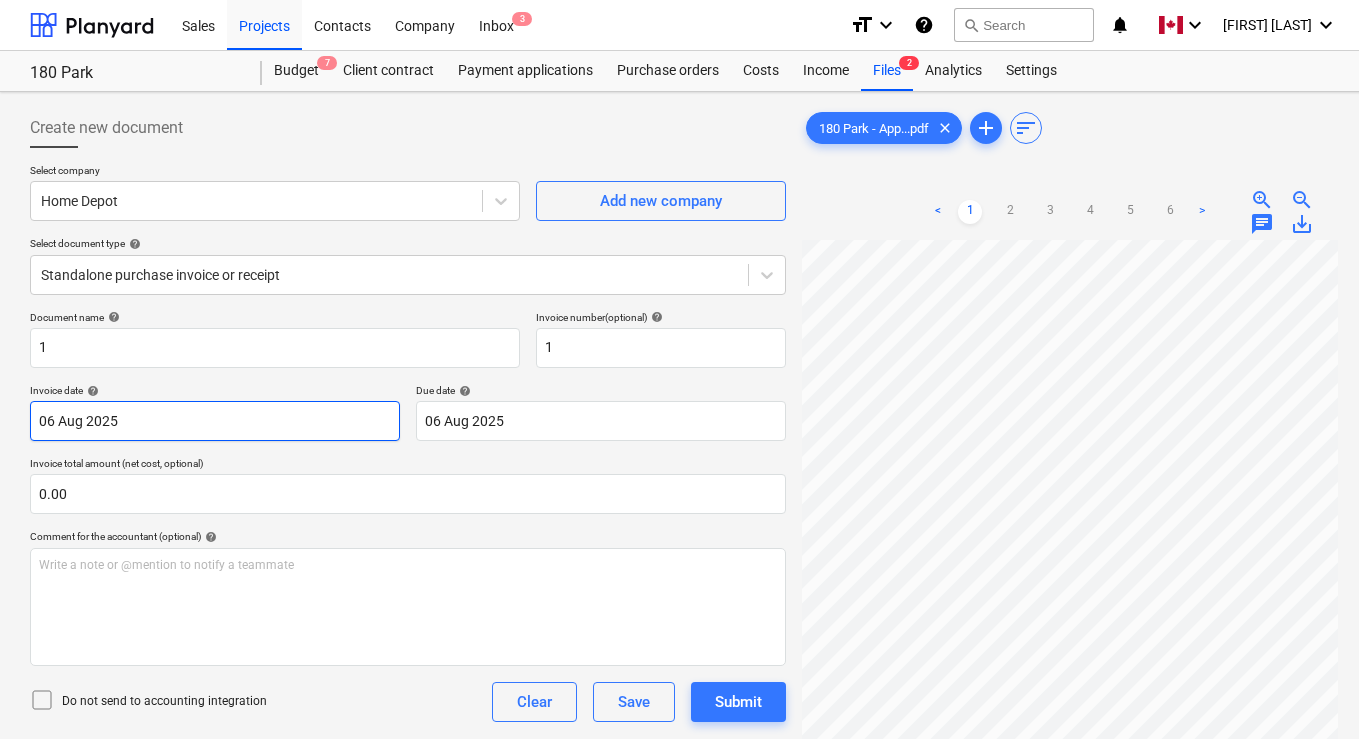 click on "Sales Projects Contacts Company Inbox 3 format_size keyboard_arrow_down help search Search notifications 0 keyboard_arrow_down [FIRST] [LAST] keyboard_arrow_down 180 Park Budget 7 Client contract Payment applications Purchase orders Costs Income Files 2 Analytics Settings Create new document Select company Home Depot   Add new company Select document type help Standalone purchase invoice or receipt Document name help 1 Invoice number  (optional) help 1 Invoice date help [DATE] [DATE] Press the down arrow key to interact with the calendar and
select a date. Press the question mark key to get the keyboard shortcuts for changing dates. Due date help [DATE] [DATE] Press the down arrow key to interact with the calendar and
select a date. Press the question mark key to get the keyboard shortcuts for changing dates. Invoice total amount (net cost, optional) 0.00 Comment for the accountant (optional) help Write a note or @mention to notify a teammate ﻿ Do not send to accounting integration <" at bounding box center (679, 369) 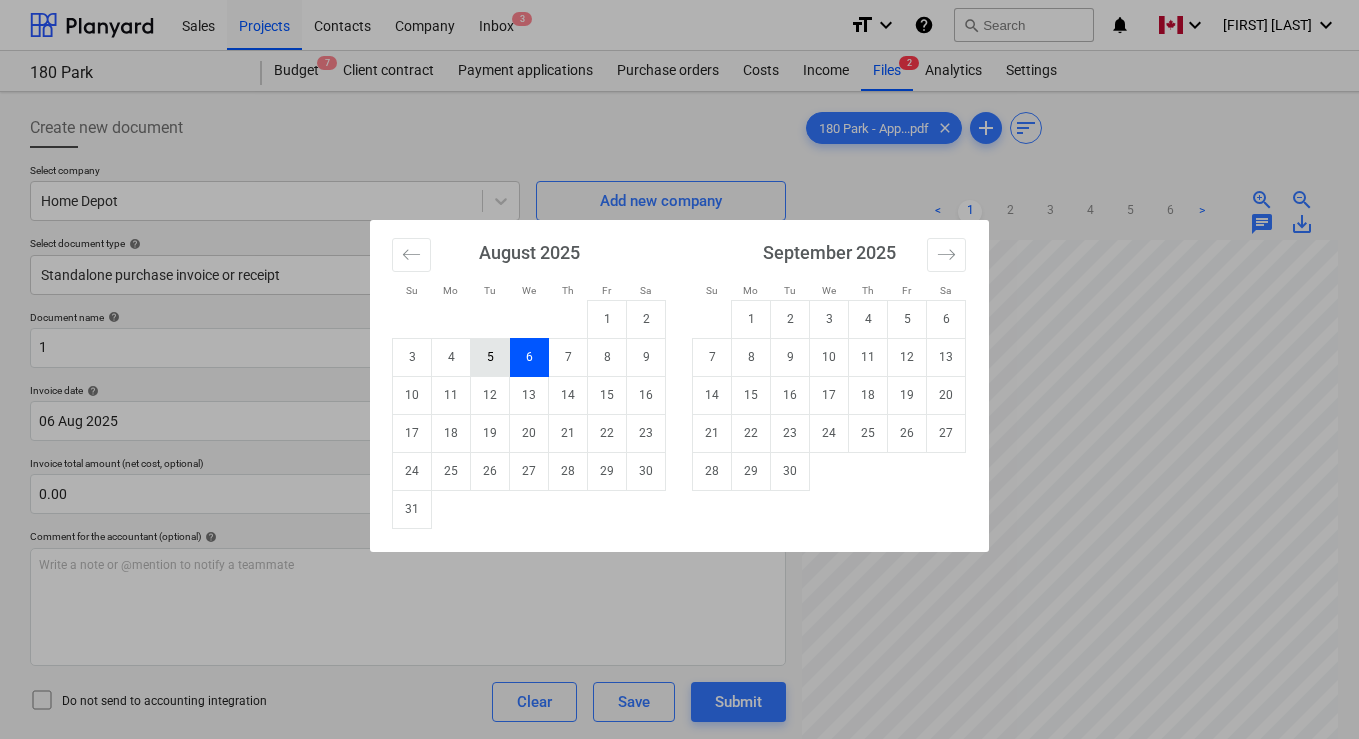 click on "5" at bounding box center (490, 357) 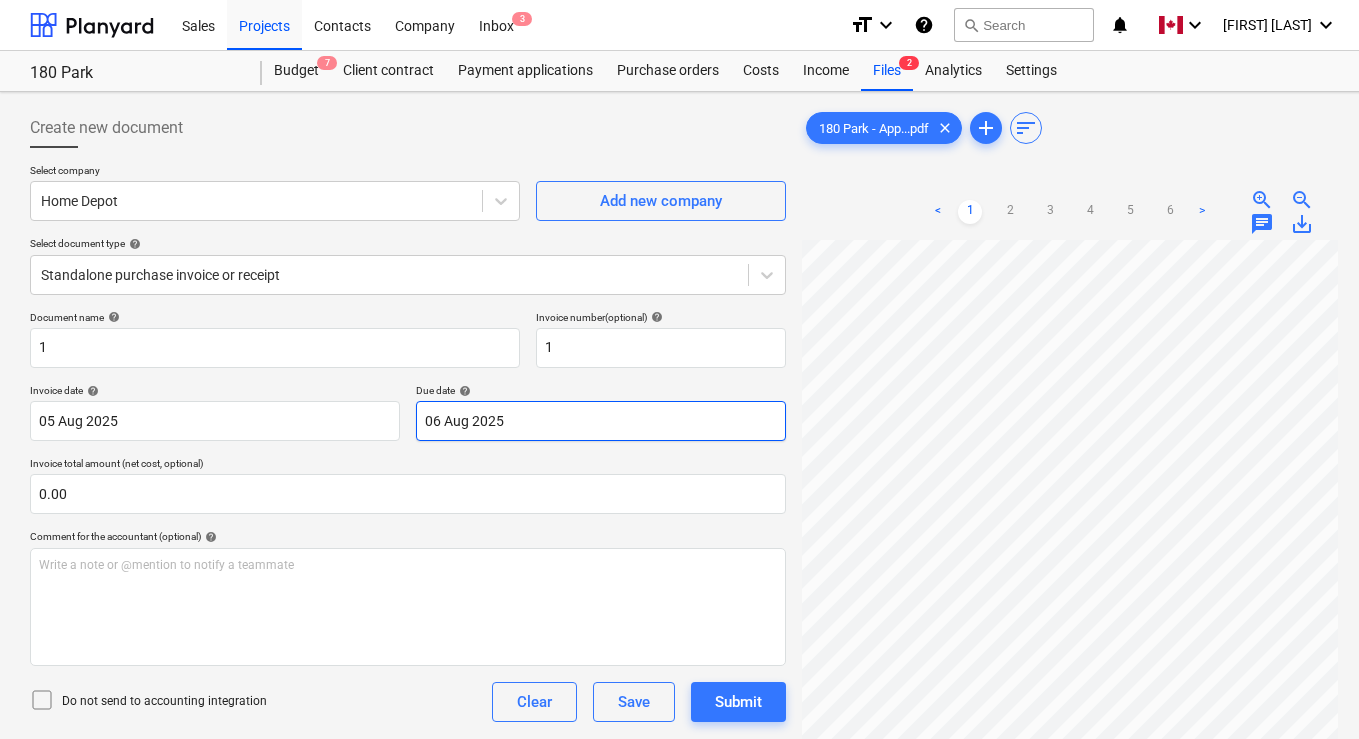 click on "Sales Projects Contacts Company Inbox 3 format_size keyboard_arrow_down help search Search notifications 0 keyboard_arrow_down [FIRST] [LAST] keyboard_arrow_down 180 Park Budget 7 Client contract Payment applications Purchase orders Costs Income Files 2 Analytics Settings Create new document Select company Home Depot   Add new company Select document type help Standalone purchase invoice or receipt Document name help 1 Invoice number  (optional) help 1 Invoice date help [DATE] [DATE] Press the down arrow key to interact with the calendar and
select a date. Press the question mark key to get the keyboard shortcuts for changing dates. Due date help [DATE] [DATE] Press the down arrow key to interact with the calendar and
select a date. Press the question mark key to get the keyboard shortcuts for changing dates. Invoice total amount (net cost, optional) 0.00 Comment for the accountant (optional) help Write a note or @mention to notify a teammate ﻿ Do not send to accounting integration <" at bounding box center [679, 369] 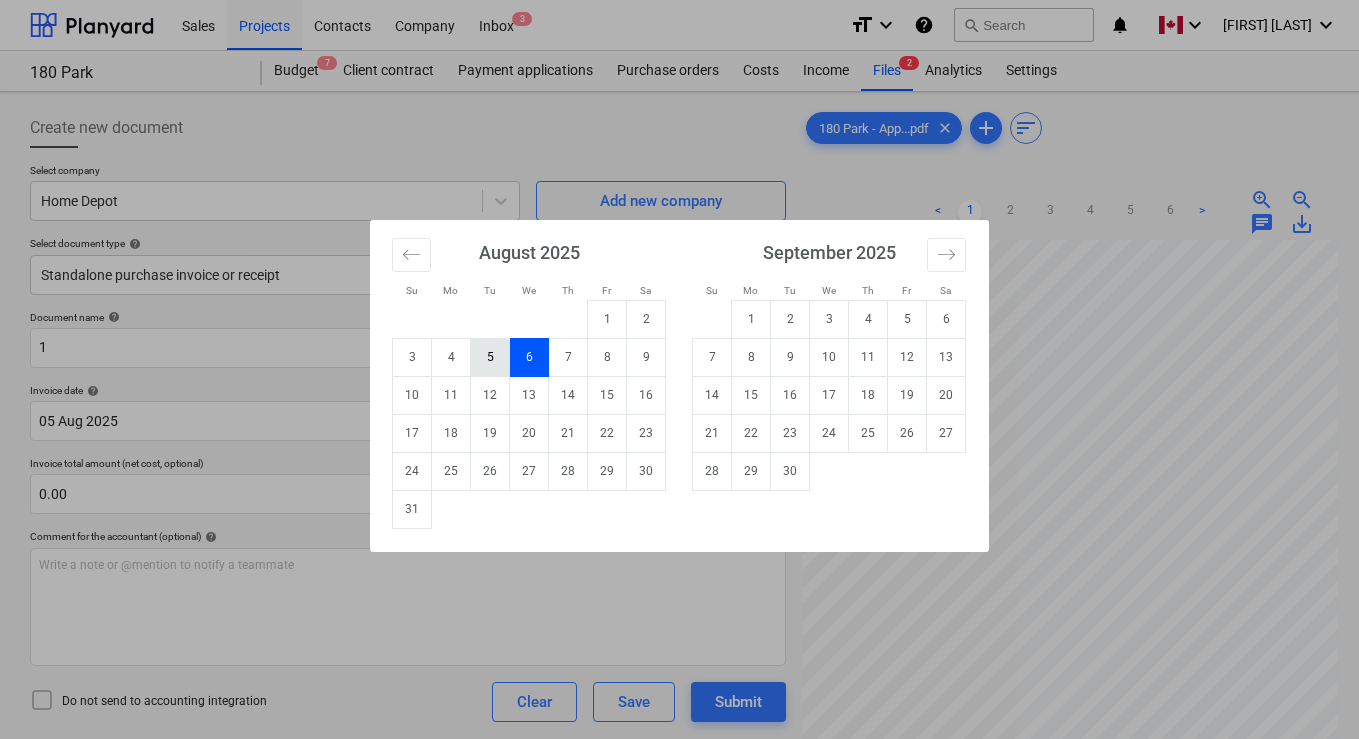 click on "5" at bounding box center (490, 357) 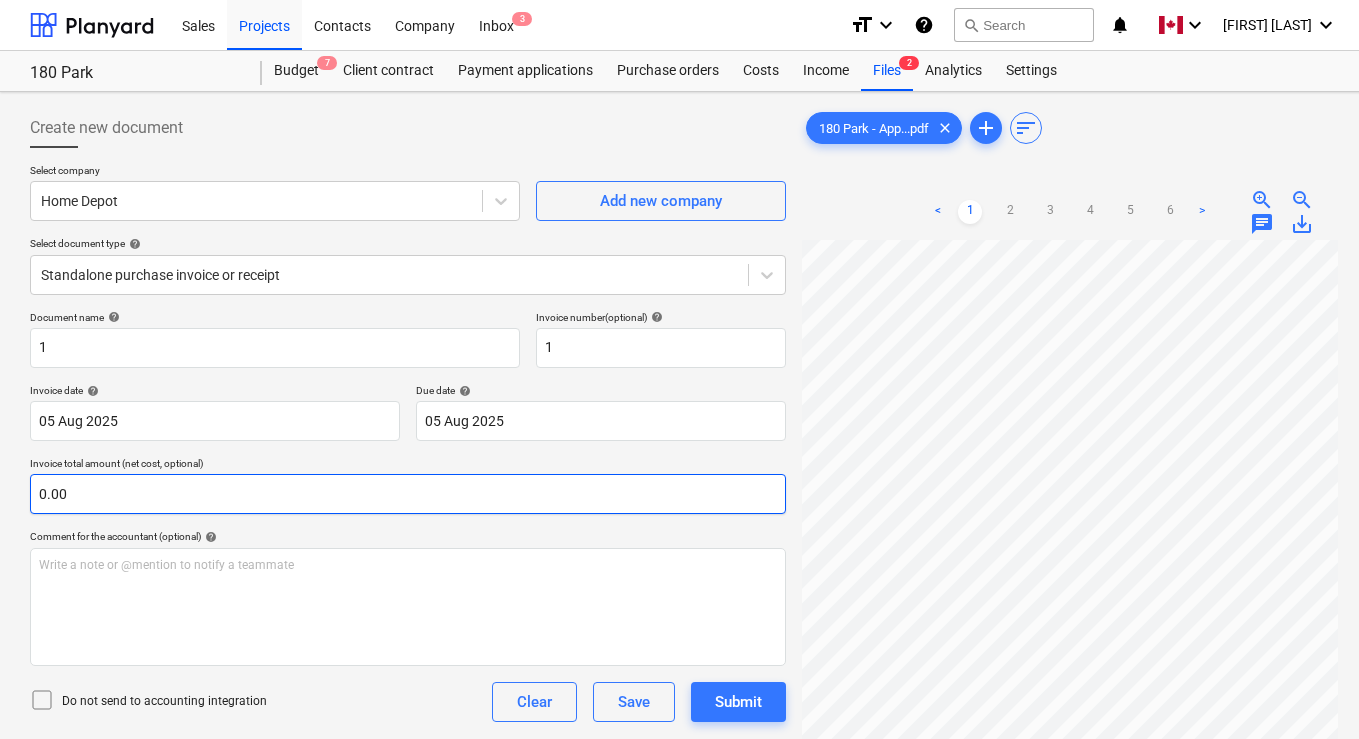 click on "0.00" at bounding box center (408, 494) 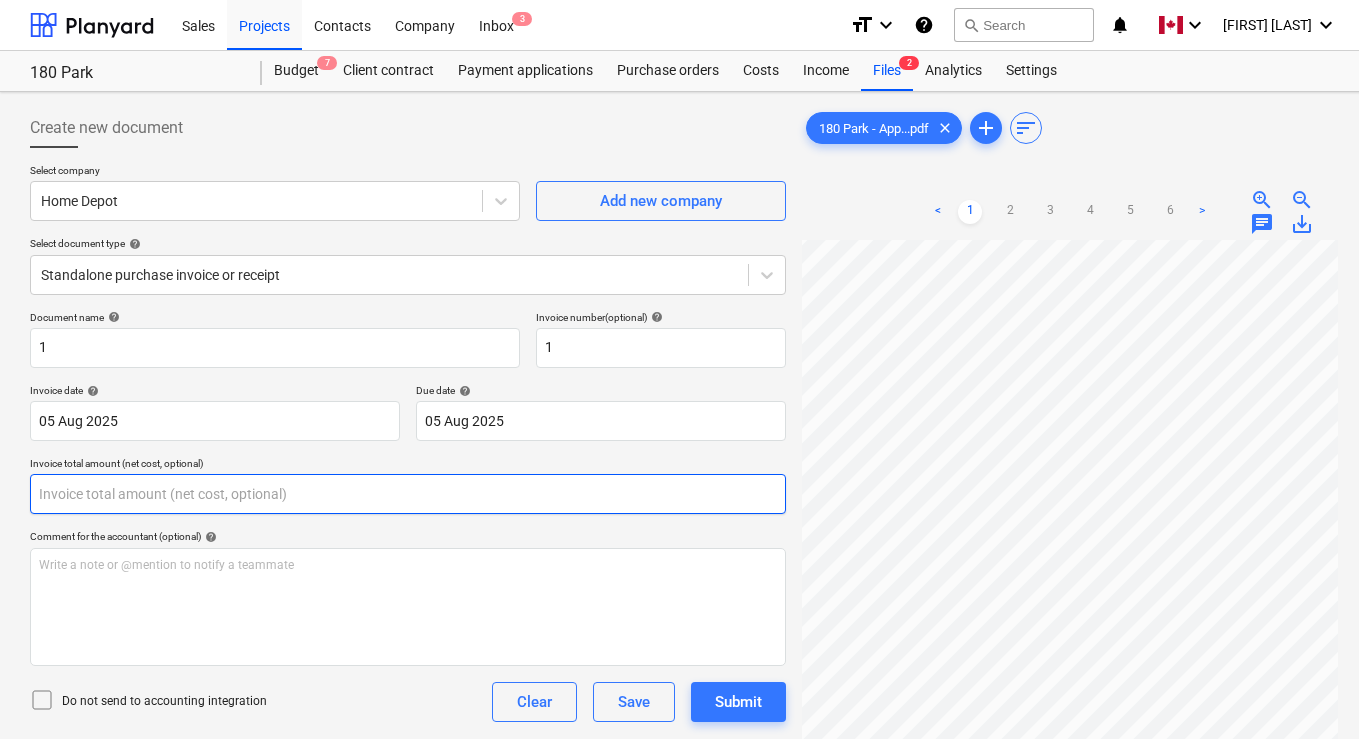 scroll, scrollTop: 0, scrollLeft: 922, axis: horizontal 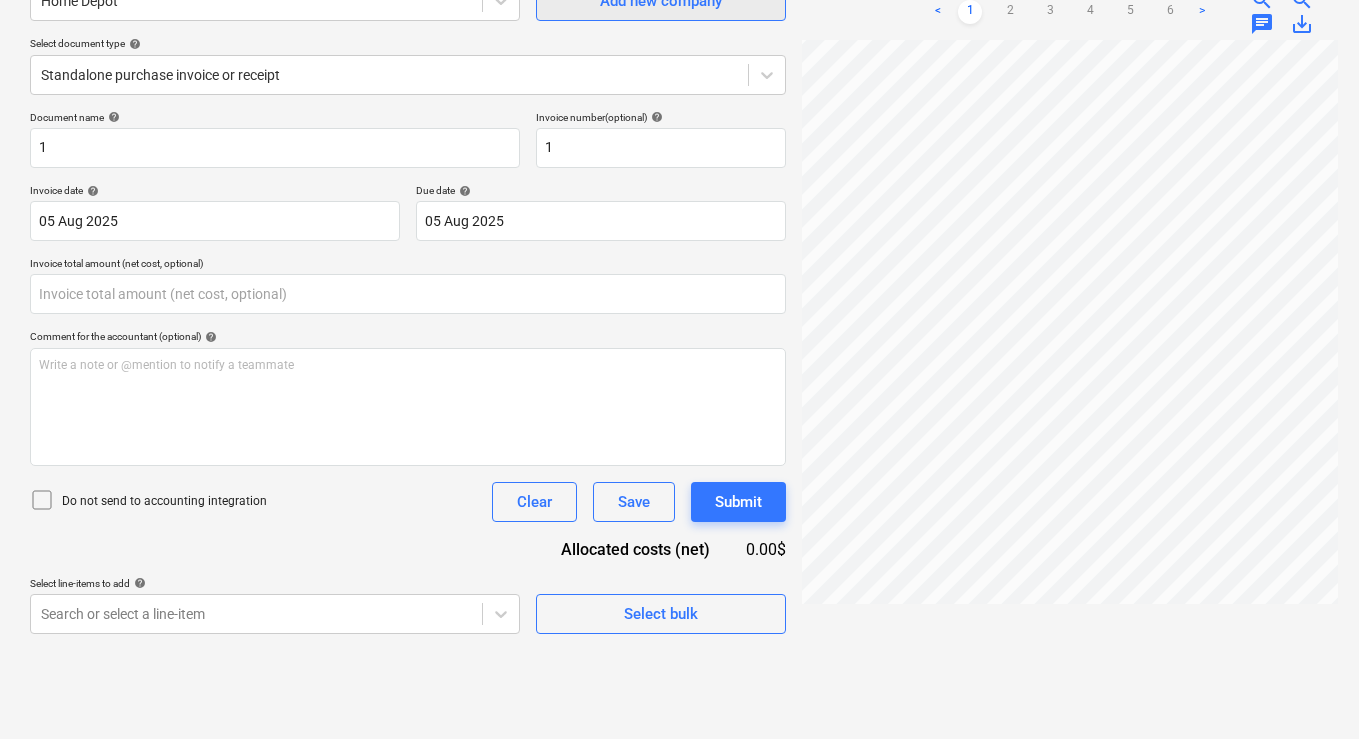 type on "0.00" 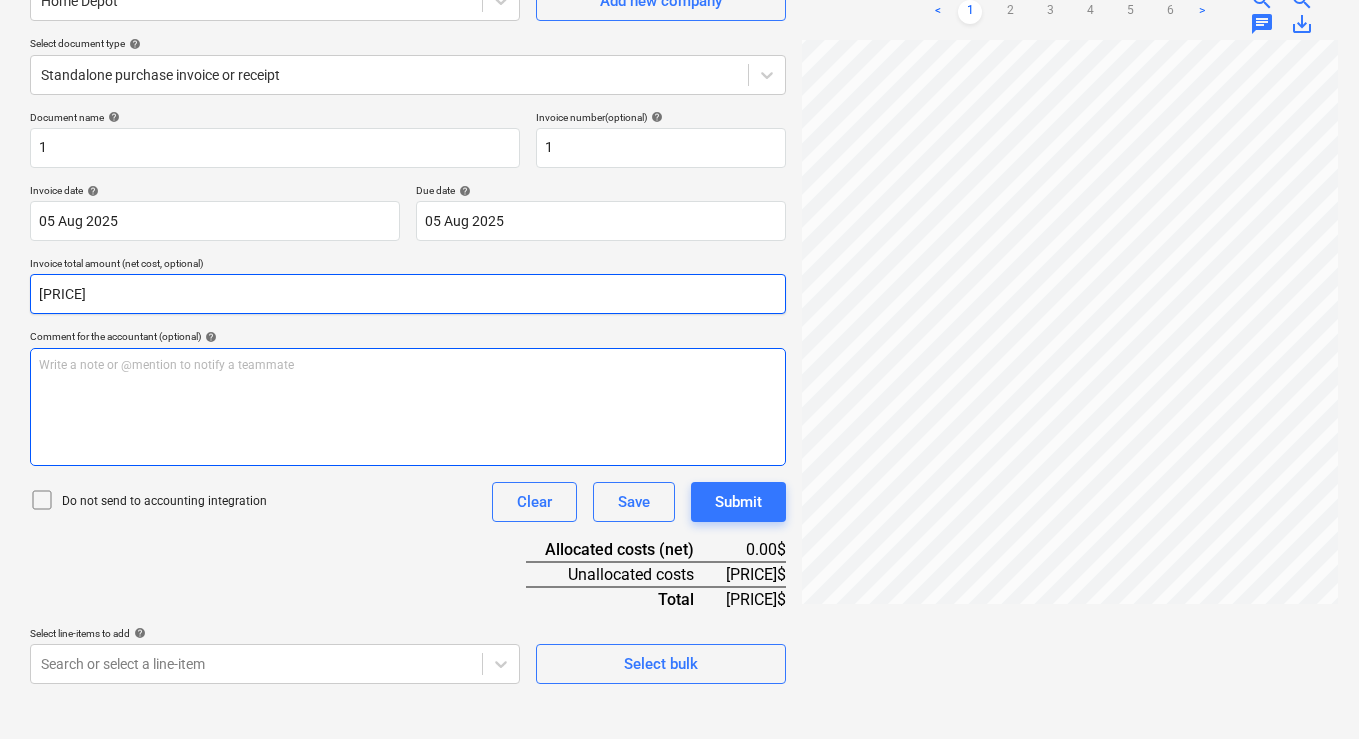 type on "[PRICE]" 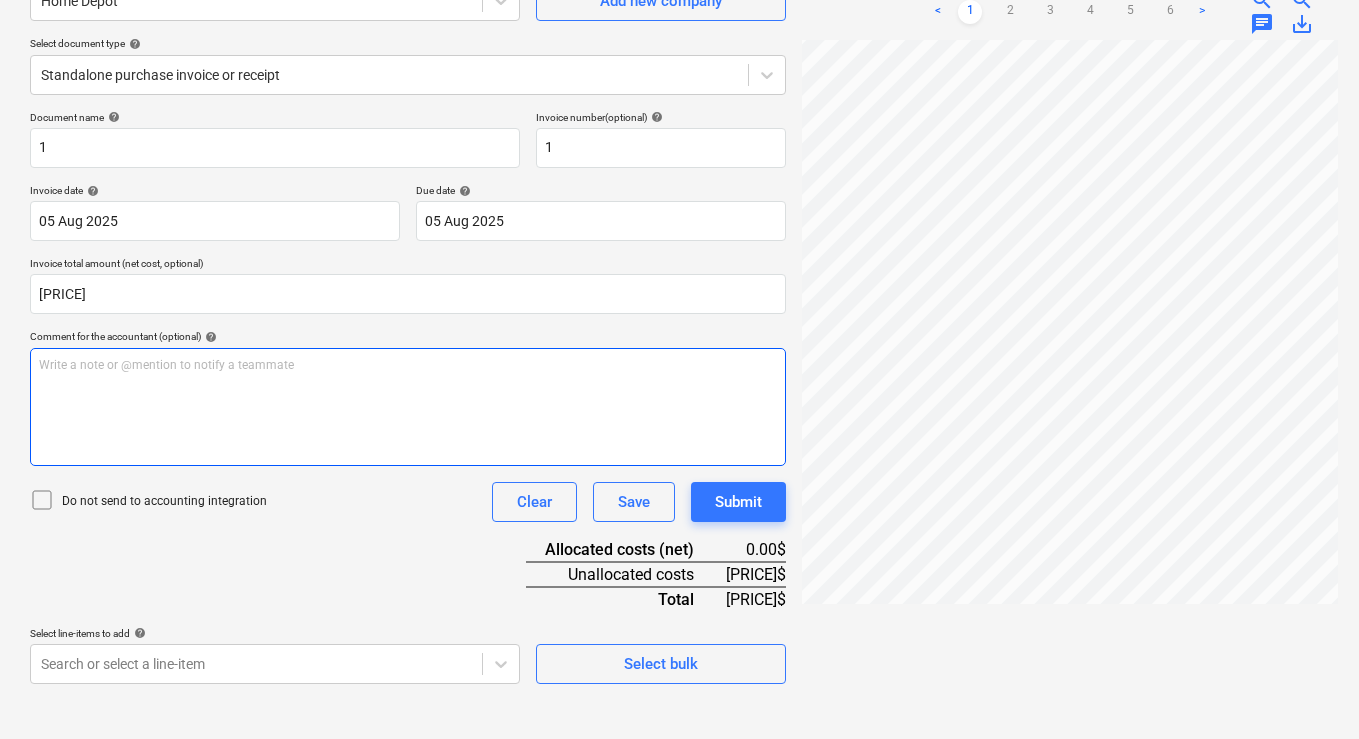 scroll, scrollTop: 200, scrollLeft: 9, axis: both 